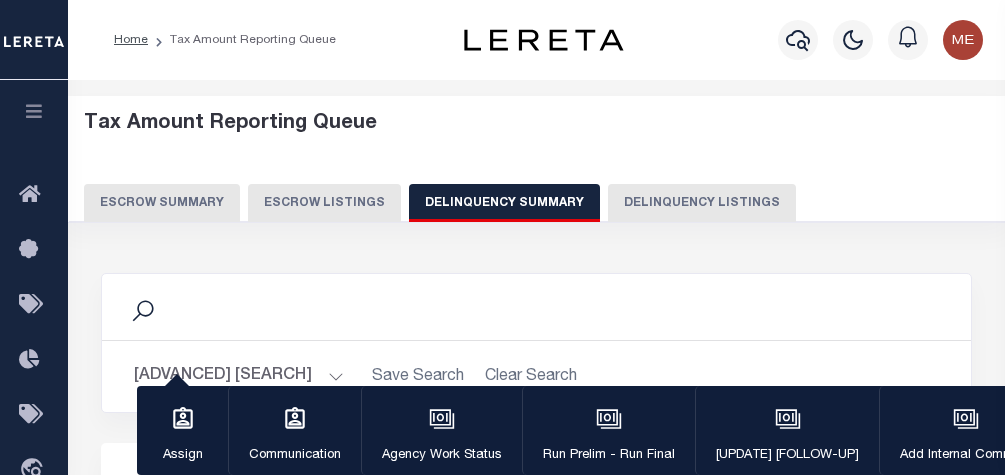 scroll, scrollTop: 80, scrollLeft: 0, axis: vertical 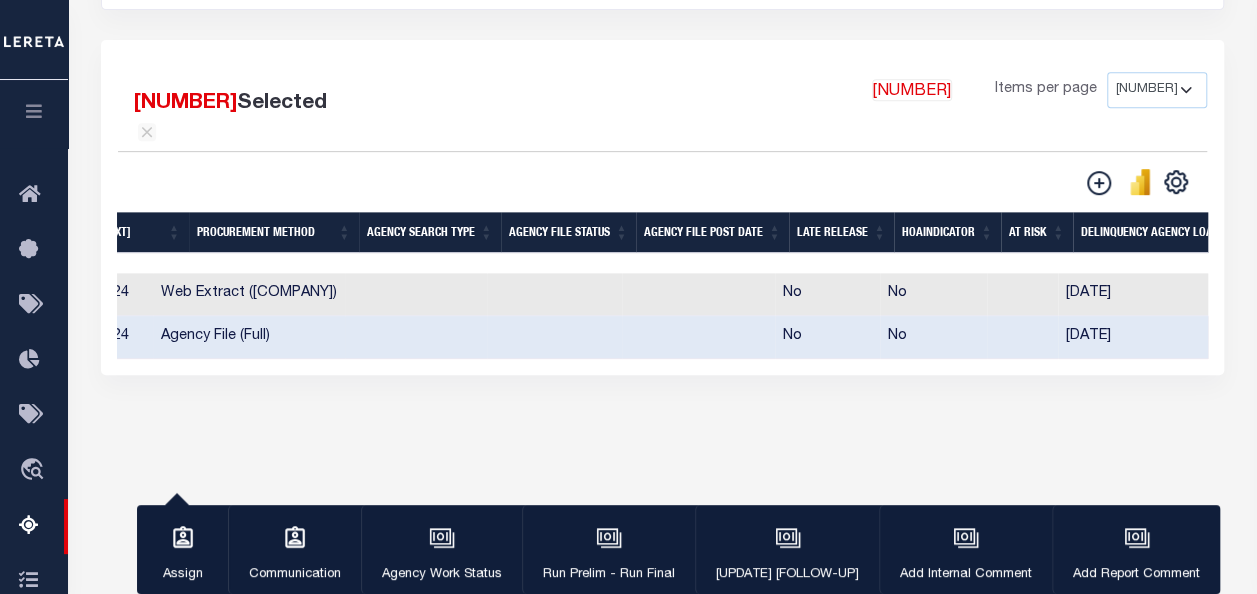 click on "[NUMBER] Selected
[NUMBER] Results
[NUMBER]
Items per page   [NUMBER] [NUMBER] [NUMBER] [NUMBER]" at bounding box center [662, 207] 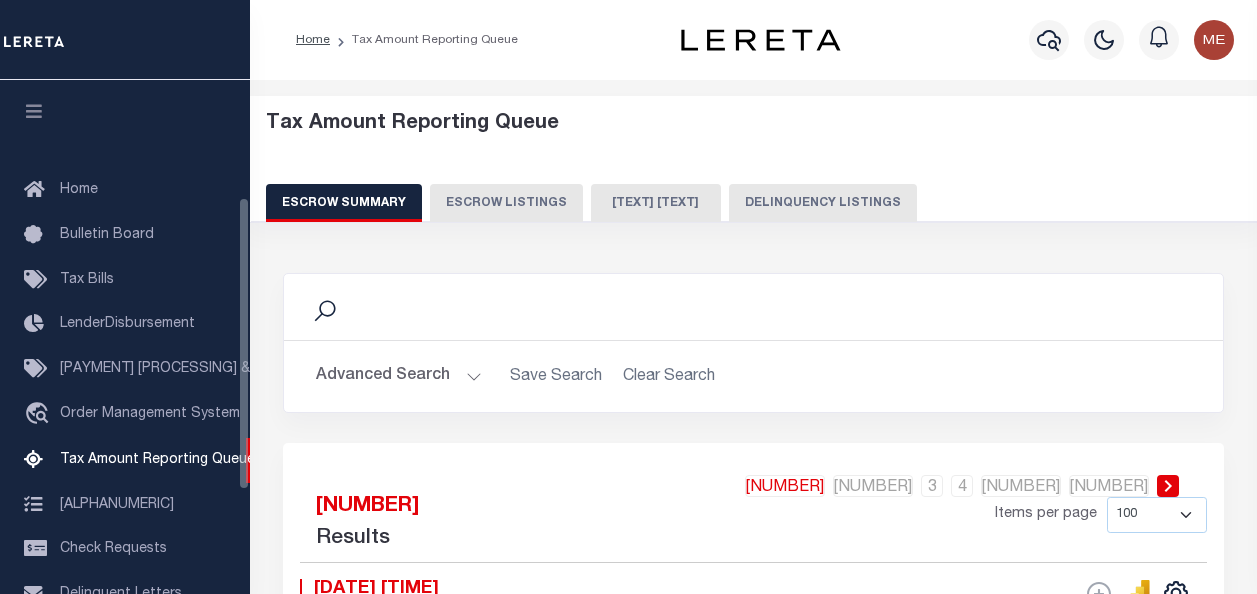 scroll, scrollTop: 0, scrollLeft: 0, axis: both 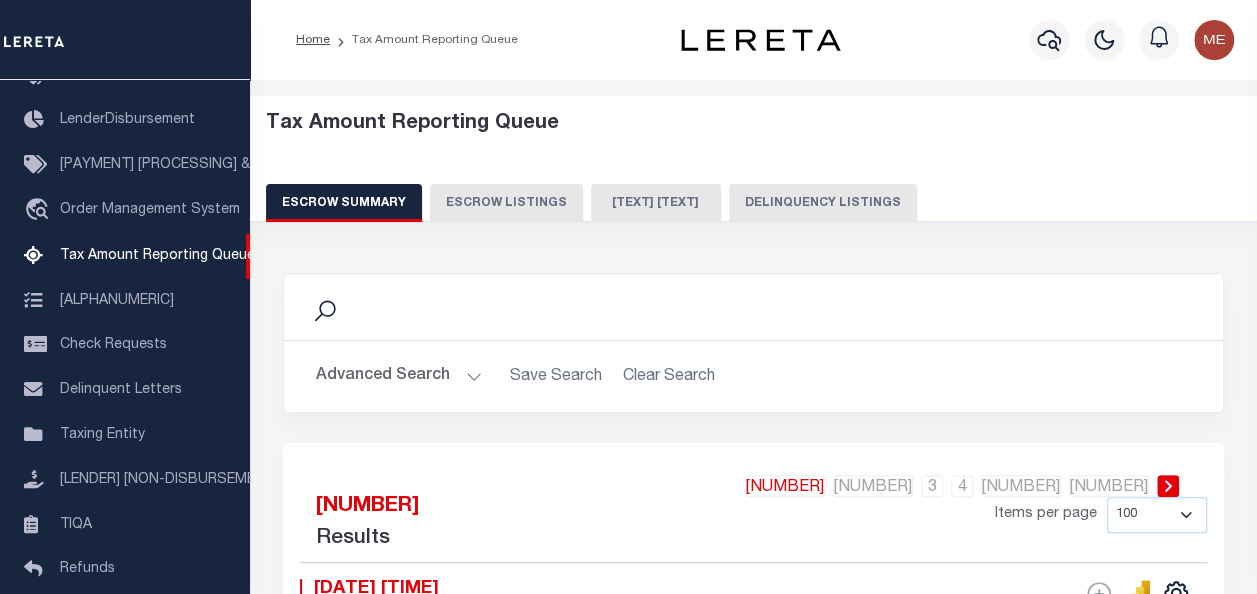 click on "[TEXT] [TEXT]" at bounding box center [656, 203] 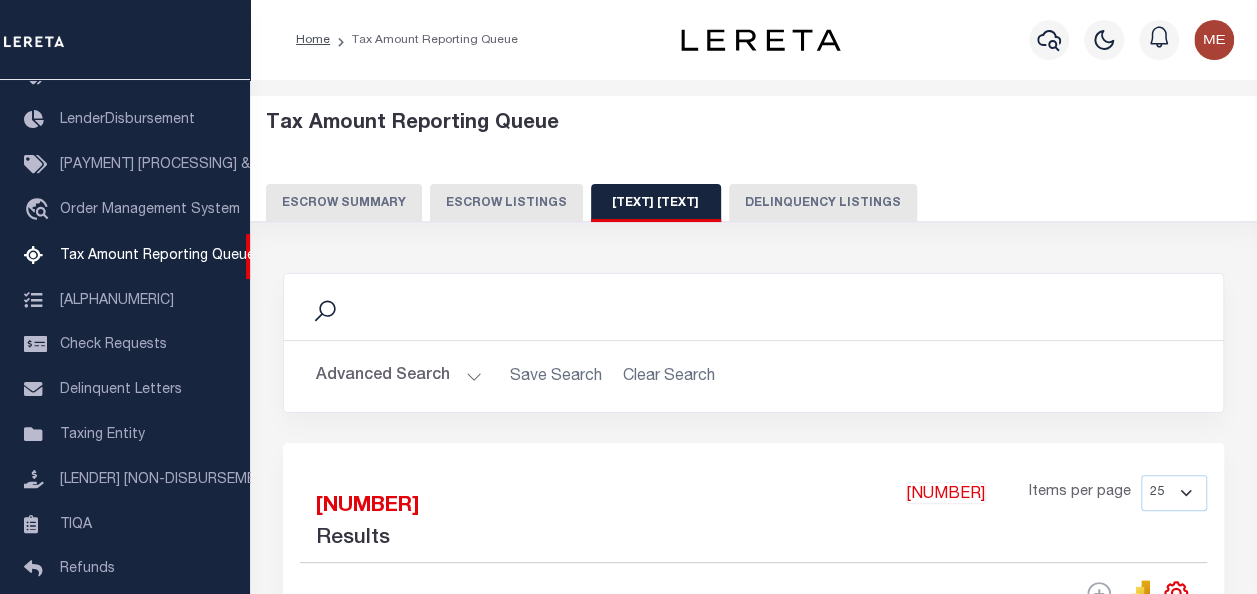 scroll, scrollTop: 342, scrollLeft: 0, axis: vertical 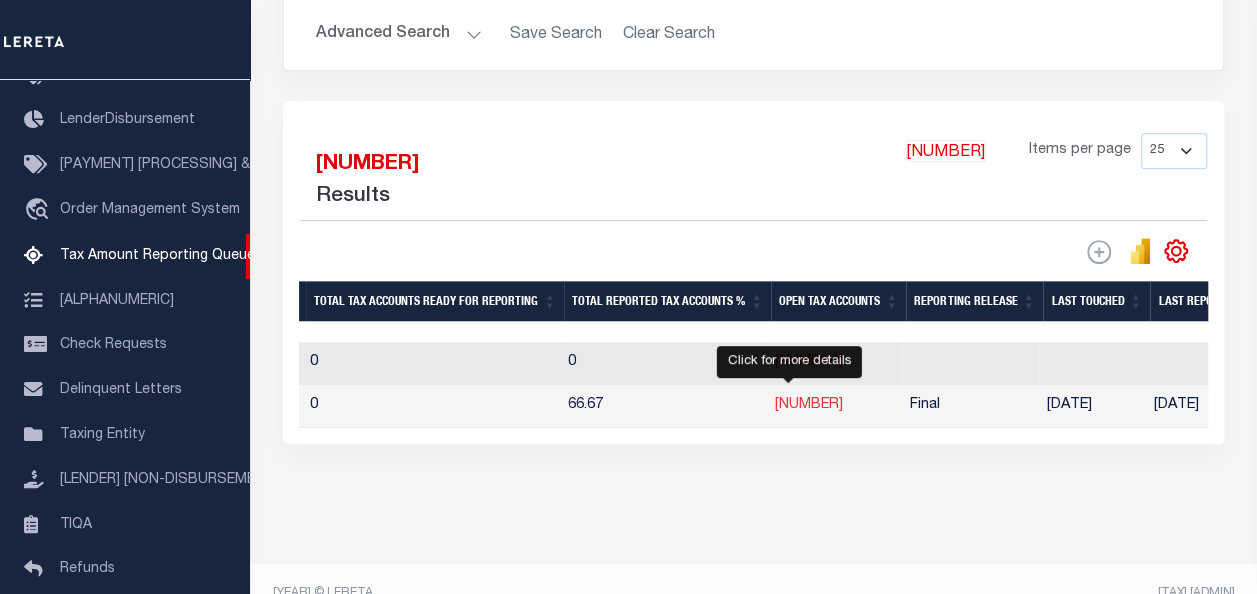 click on "[NUMBER]" at bounding box center [809, 405] 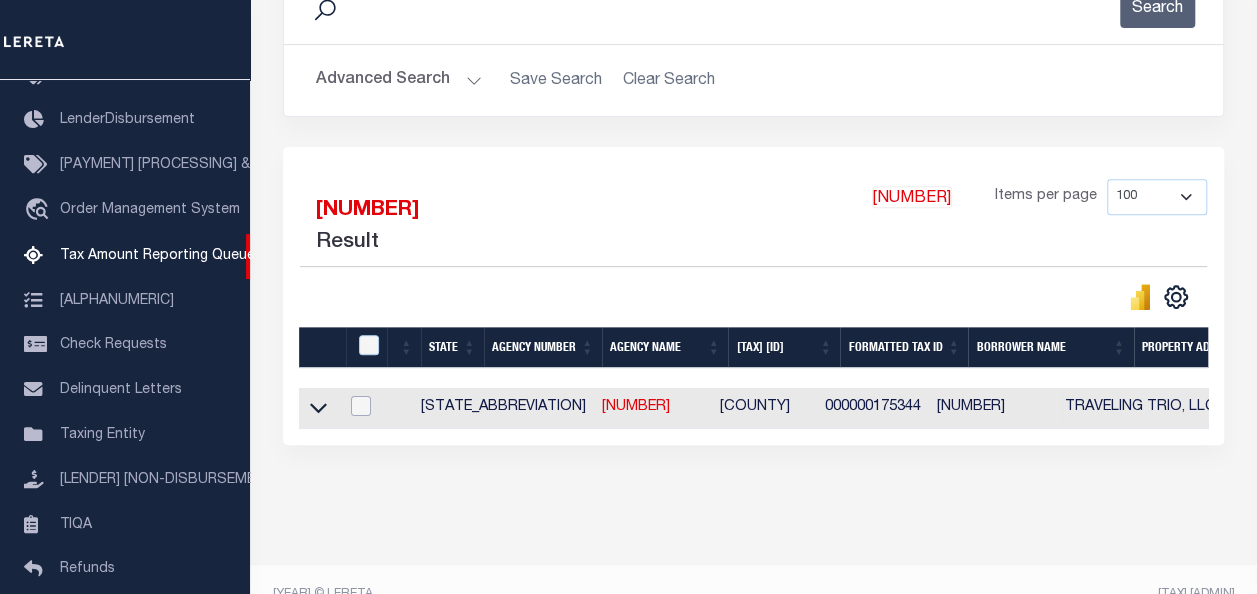 click at bounding box center [361, 406] 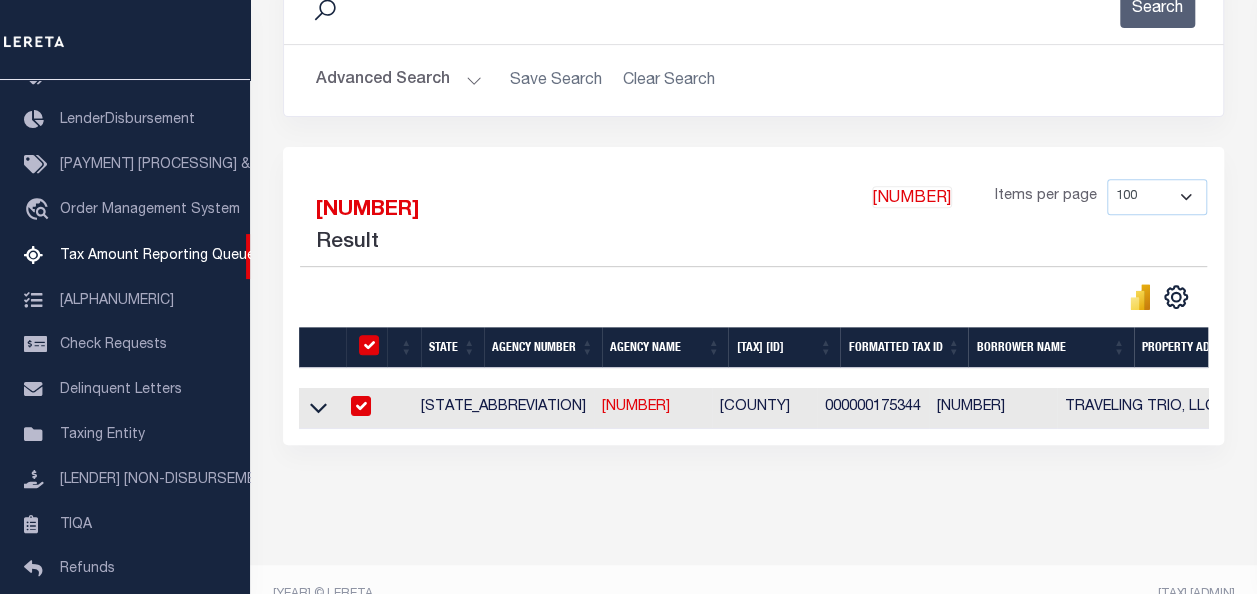 checkbox on "true" 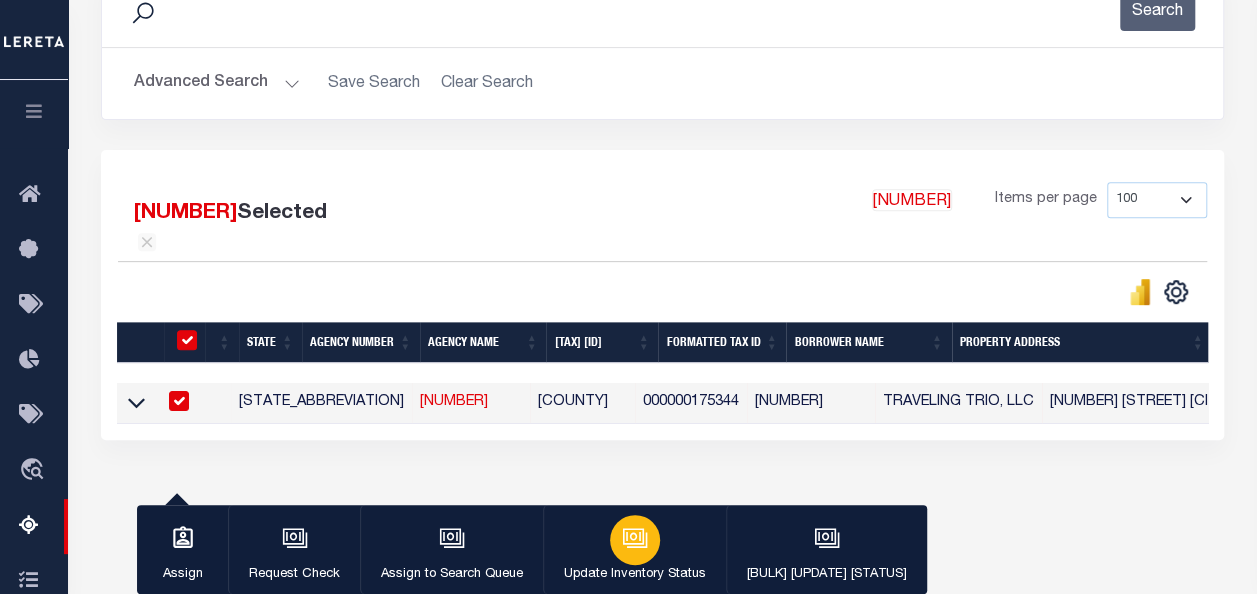 click on "Update Inventory Status" at bounding box center [634, 550] 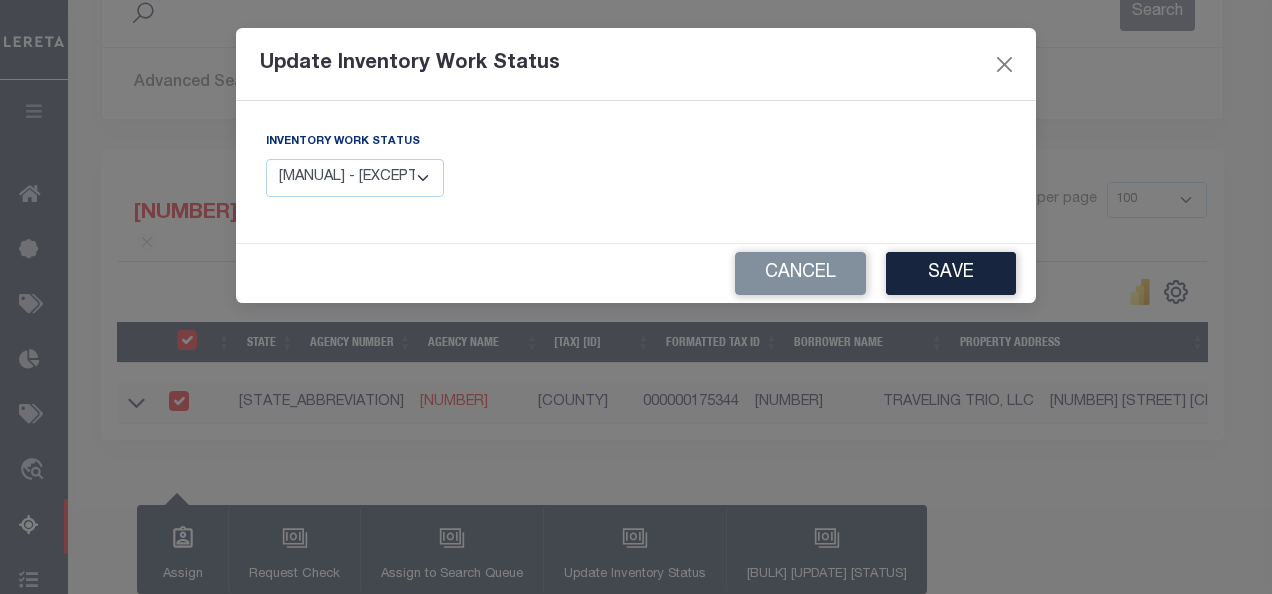 click on "Manual - Exception
Pended - Awaiting Search
Late Add Exception
Completed" at bounding box center [355, 178] 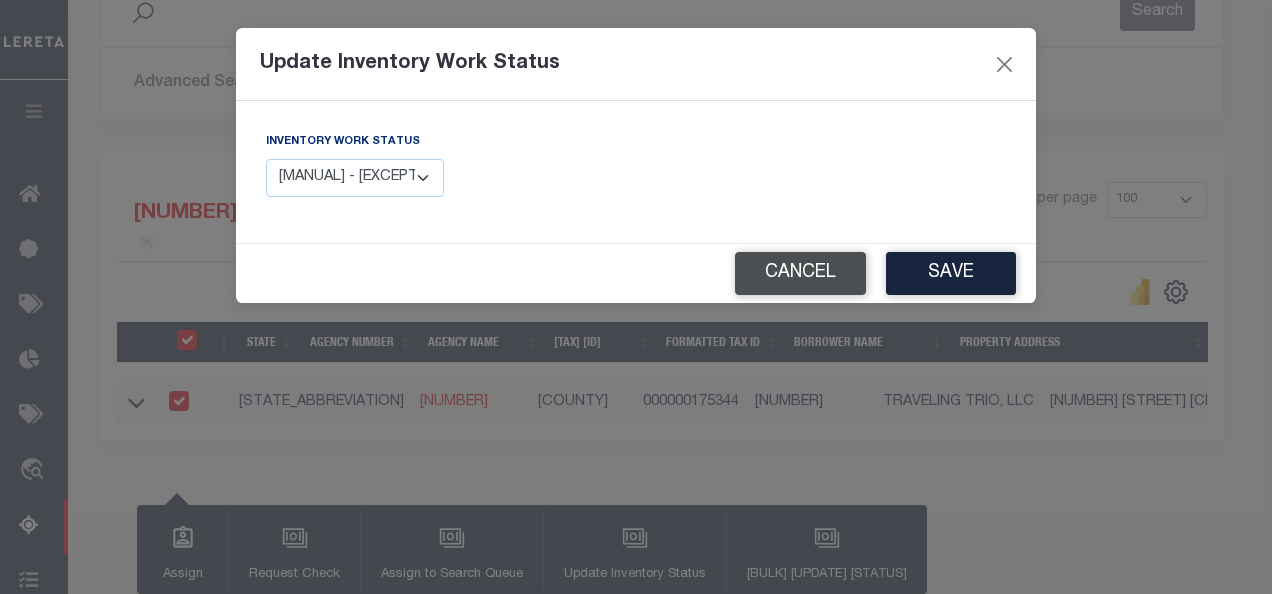 click on "Cancel" at bounding box center [800, 273] 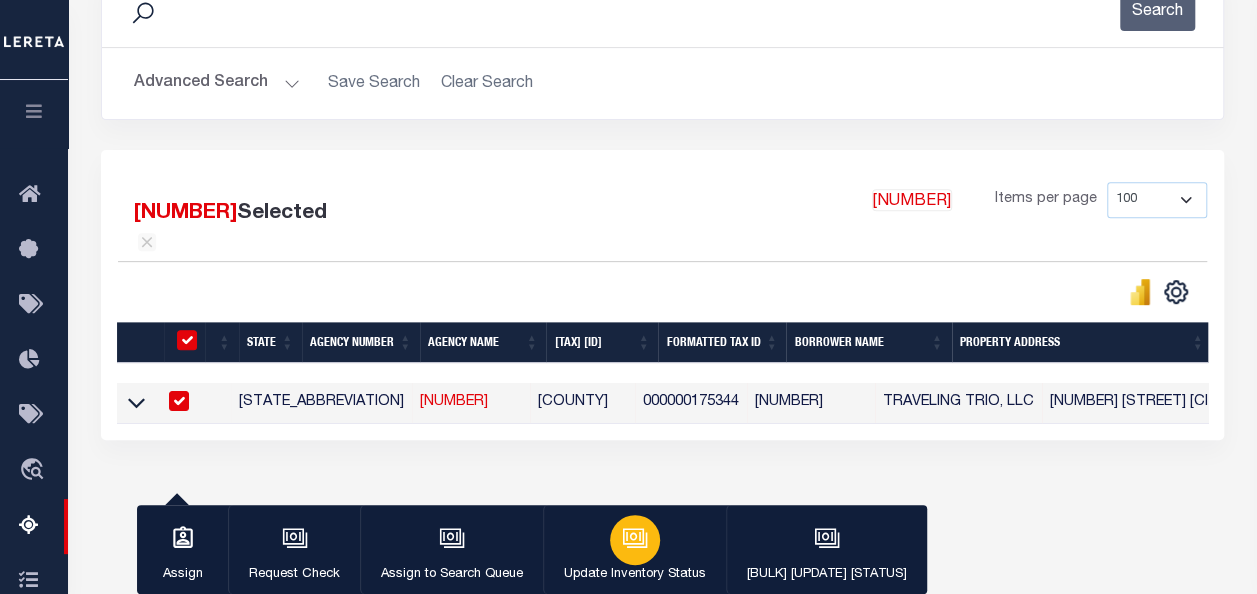 click on "Update Inventory Status" at bounding box center (634, 550) 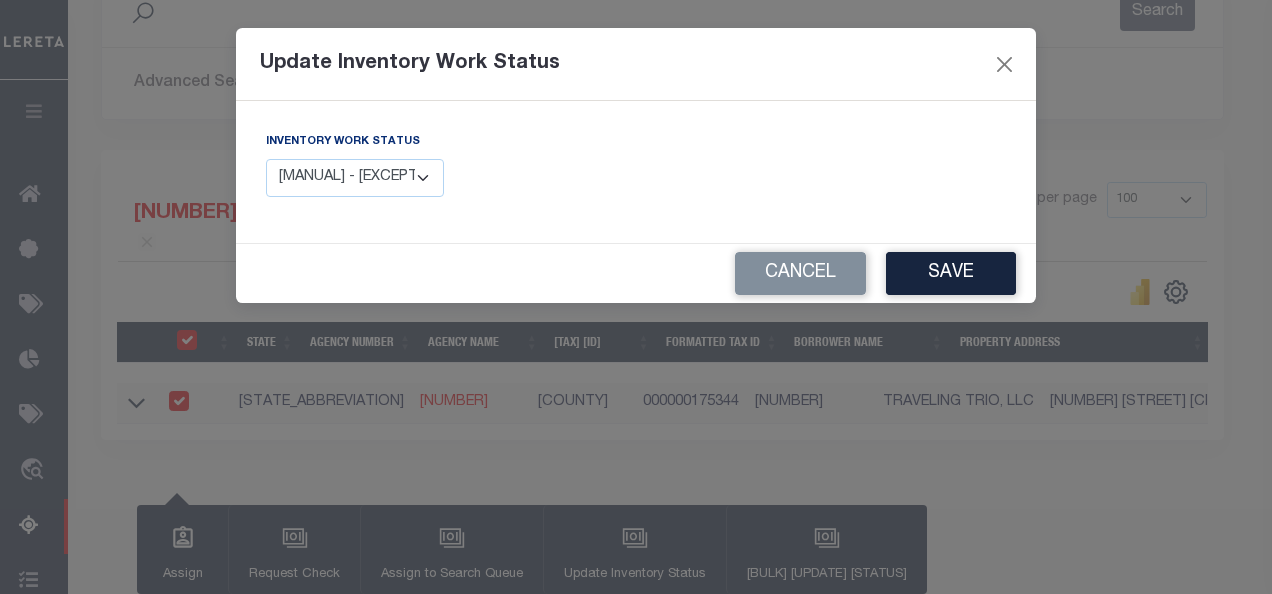 click on "Manual - Exception
Pended - Awaiting Search
Late Add Exception
Completed" at bounding box center [355, 178] 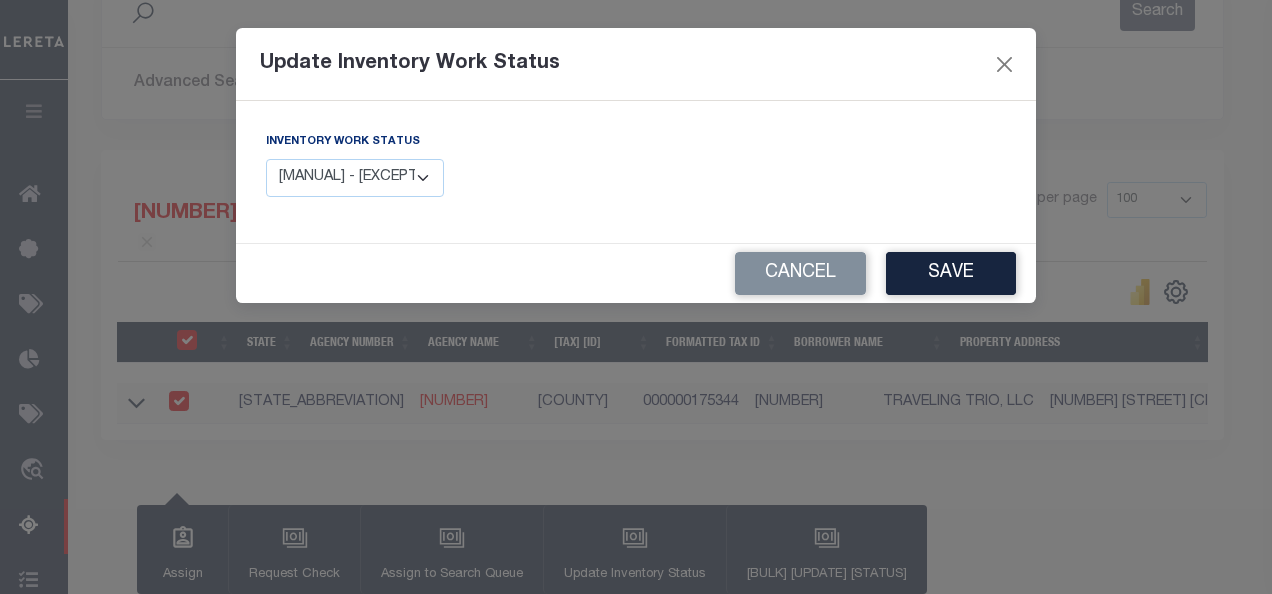 select on "4" 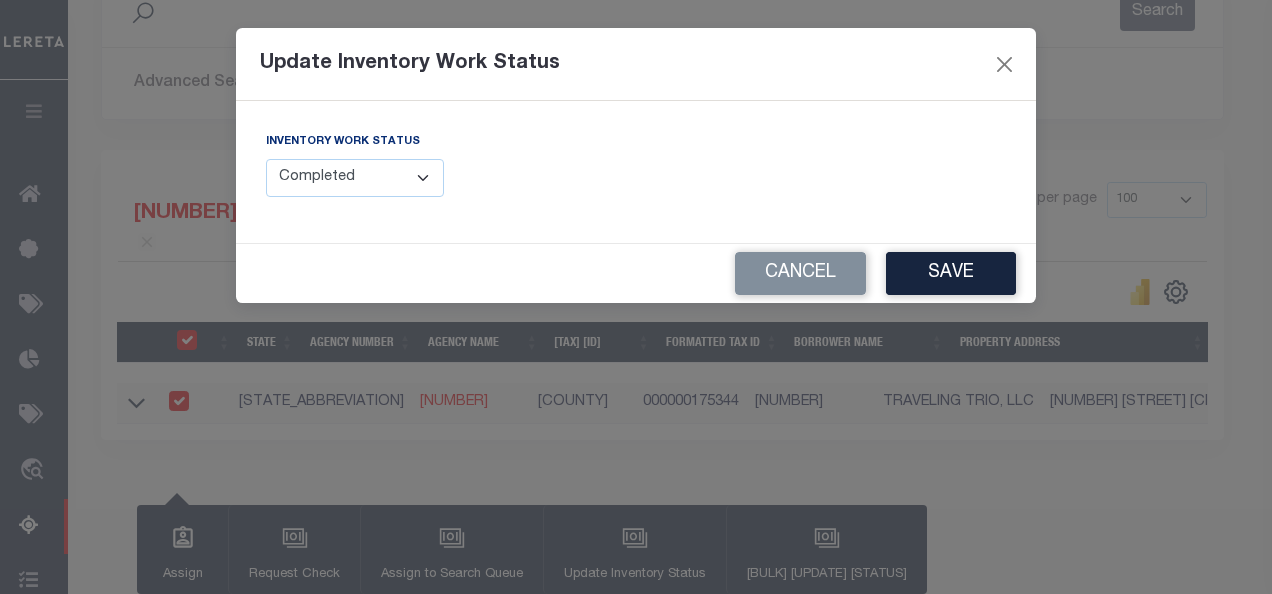 click on "Manual - Exception
Pended - Awaiting Search
Late Add Exception
Completed" at bounding box center (355, 178) 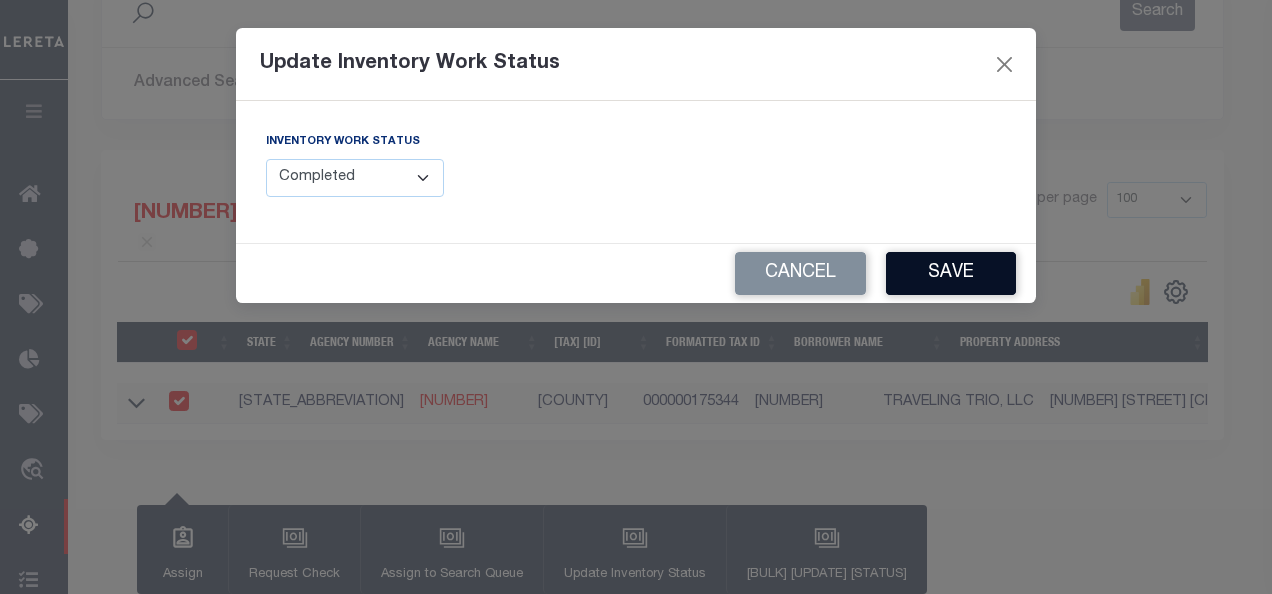 click on "Save" at bounding box center [951, 273] 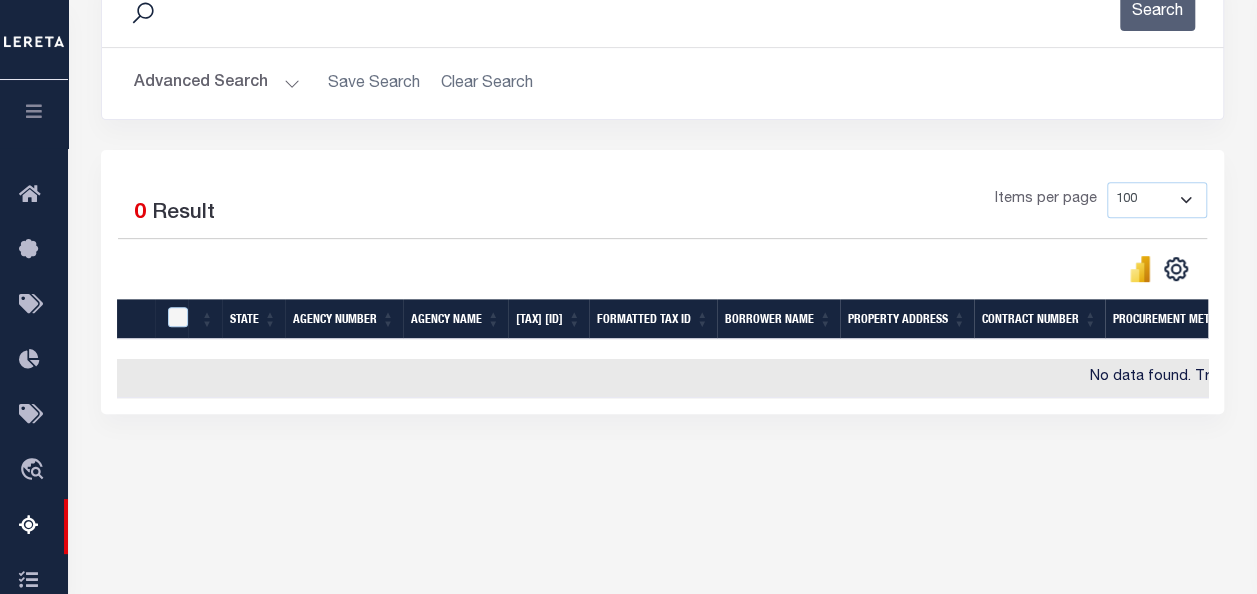 scroll, scrollTop: 0, scrollLeft: 0, axis: both 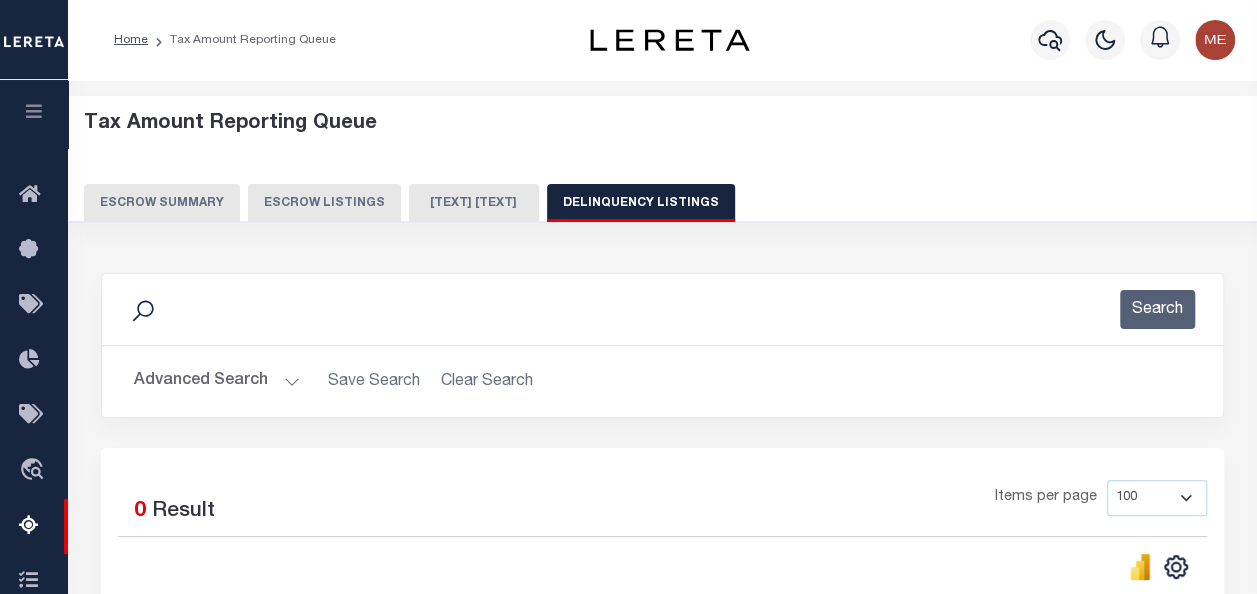 click on "Delinquency Summary" at bounding box center (474, 203) 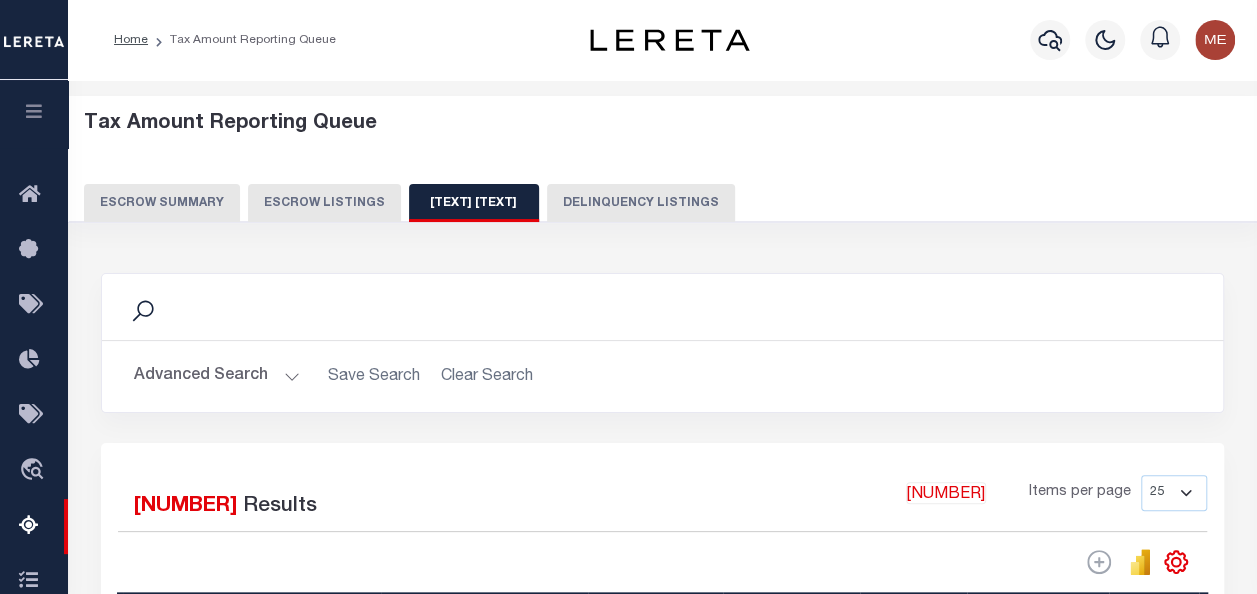scroll, scrollTop: 466, scrollLeft: 0, axis: vertical 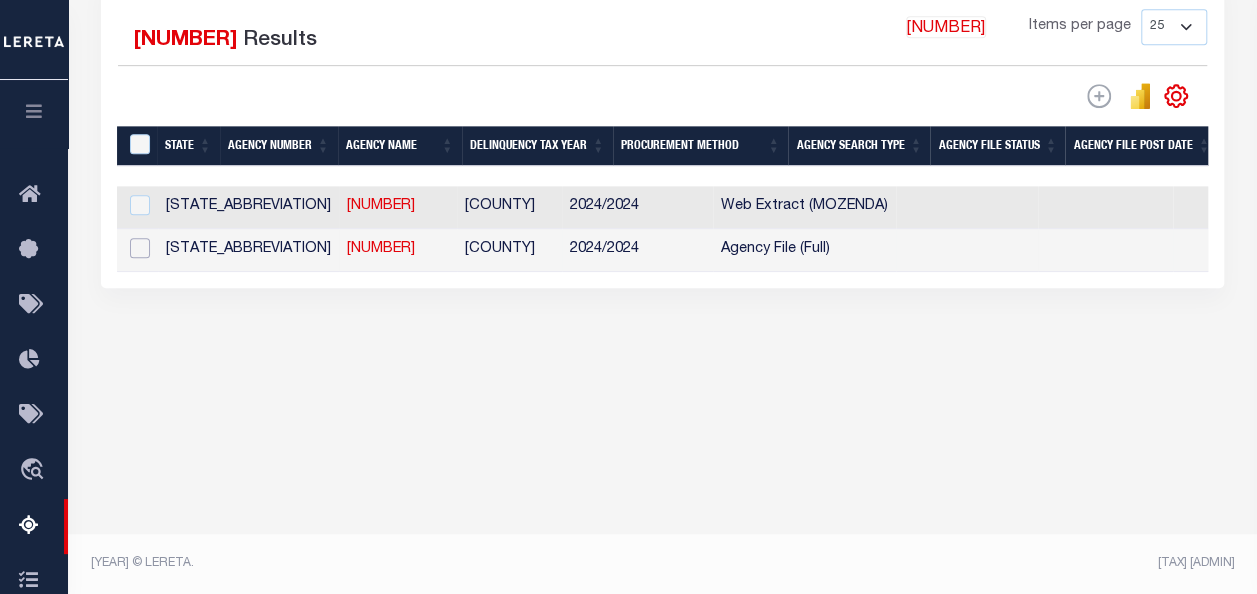 click at bounding box center (140, 248) 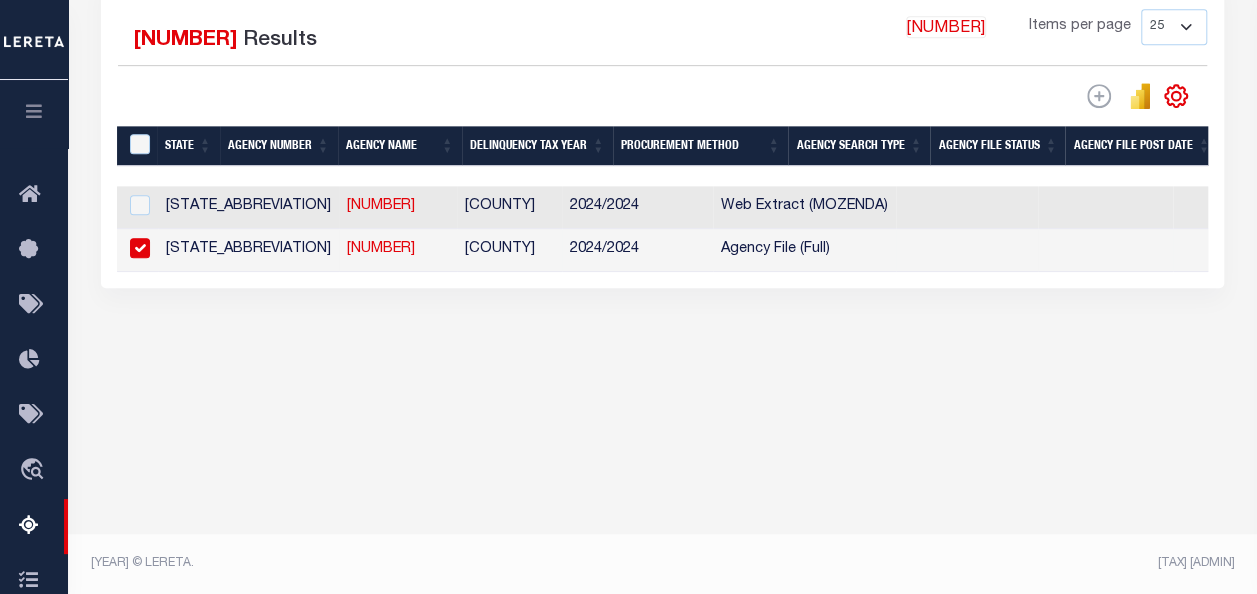 checkbox on "true" 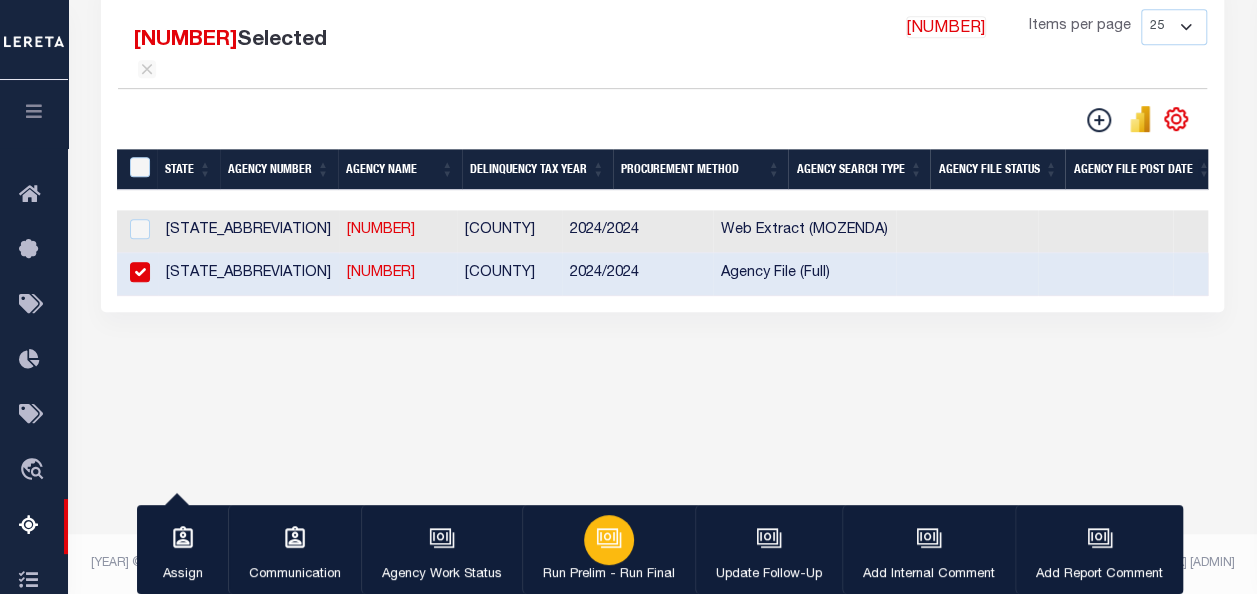 click at bounding box center [611, 539] 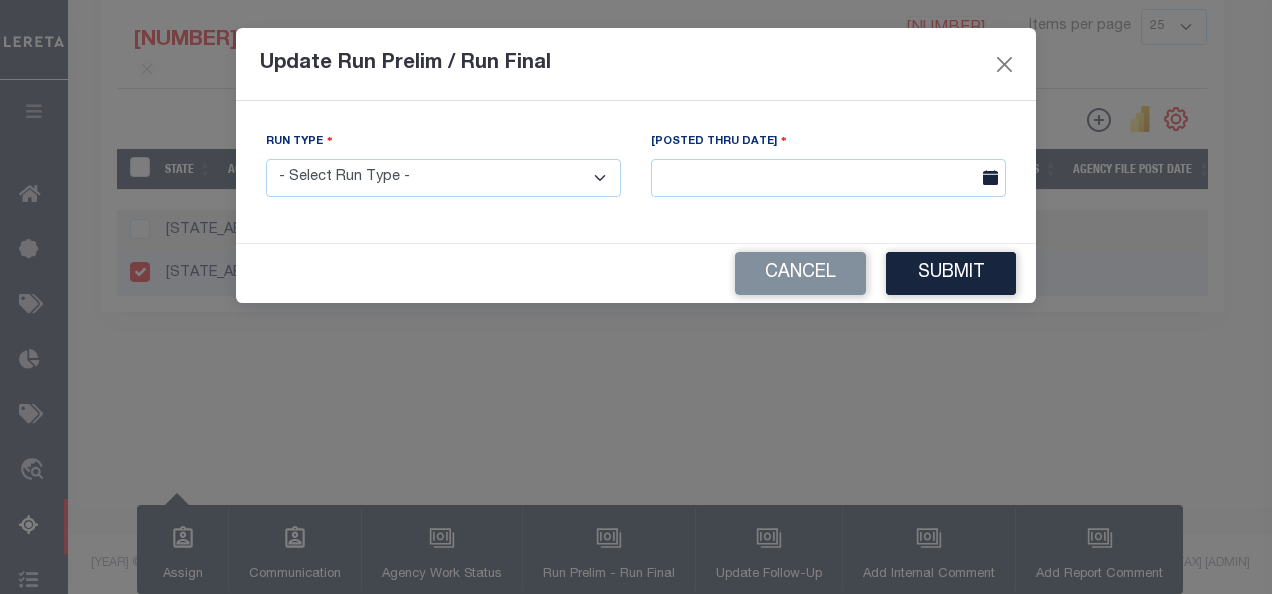 click on "- Select Run Type -
Prelim Run
Final Run" at bounding box center [443, 178] 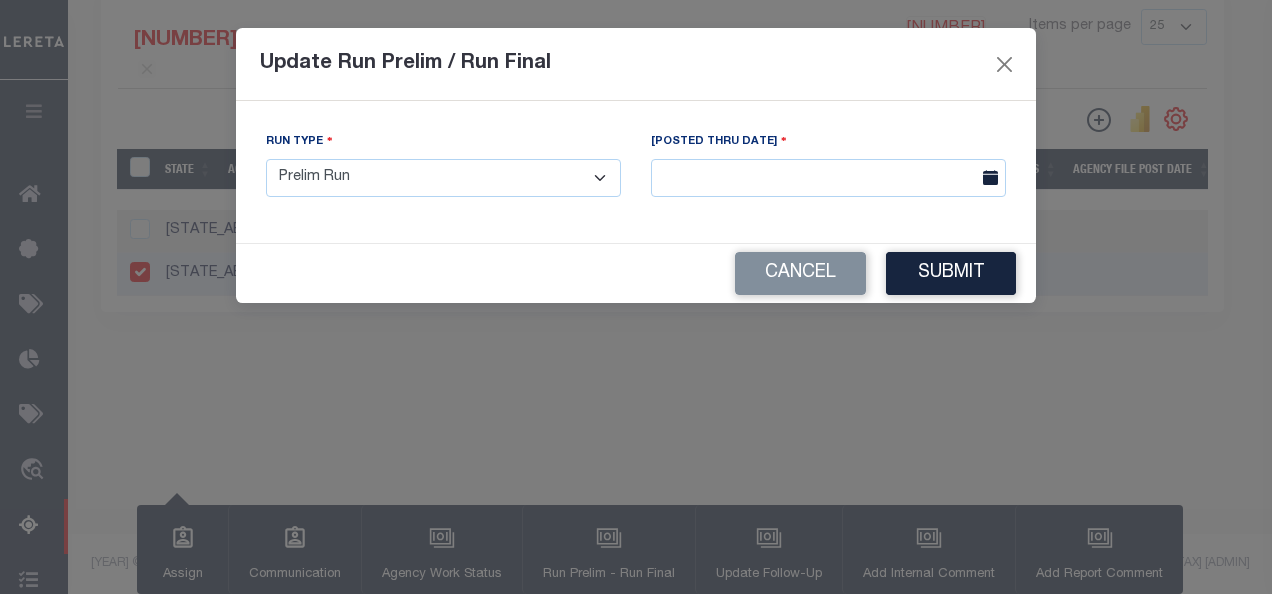 click on "- Select Run Type -
Prelim Run
Final Run" at bounding box center [443, 178] 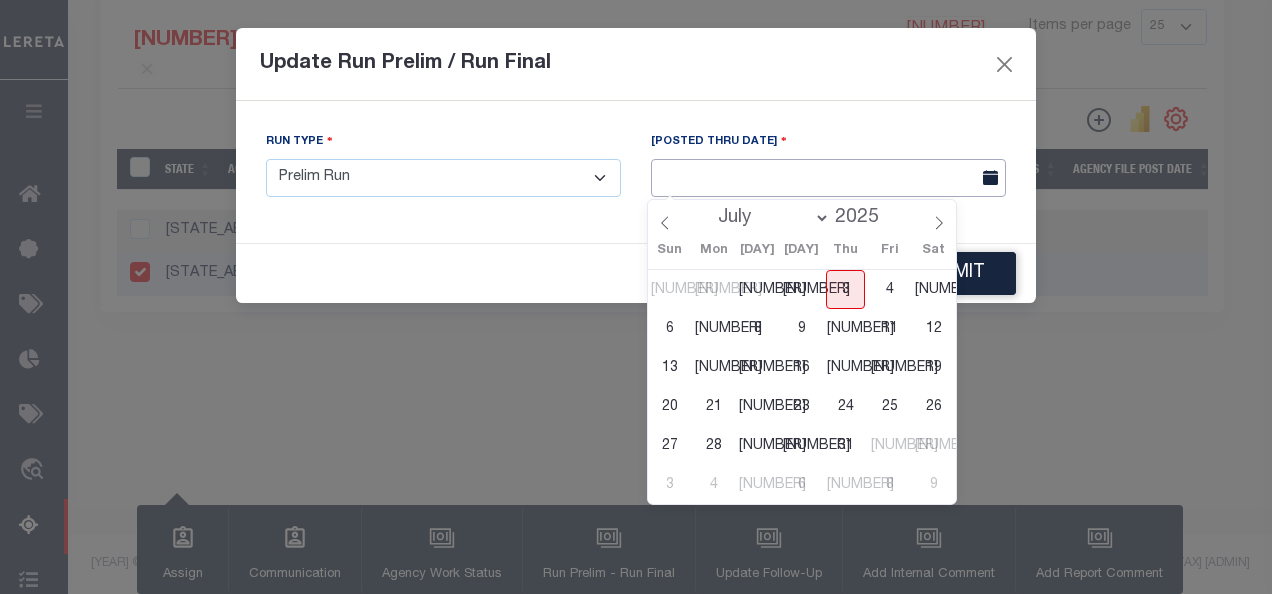 click at bounding box center (828, 178) 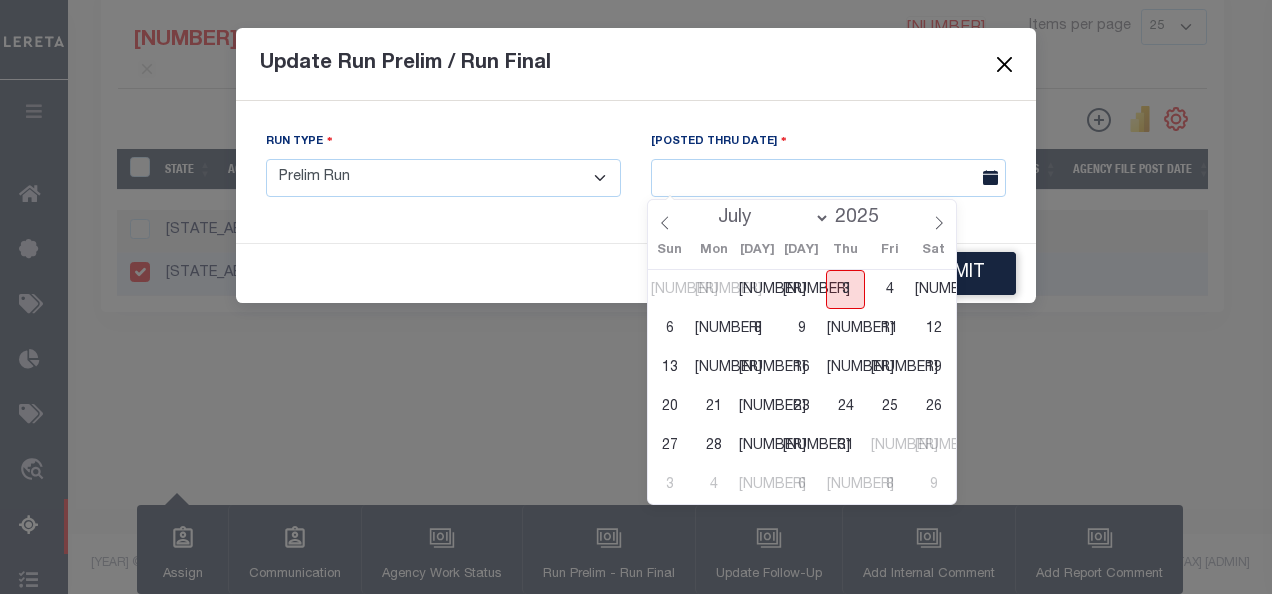 click on "[NUMBER]" at bounding box center [845, 289] 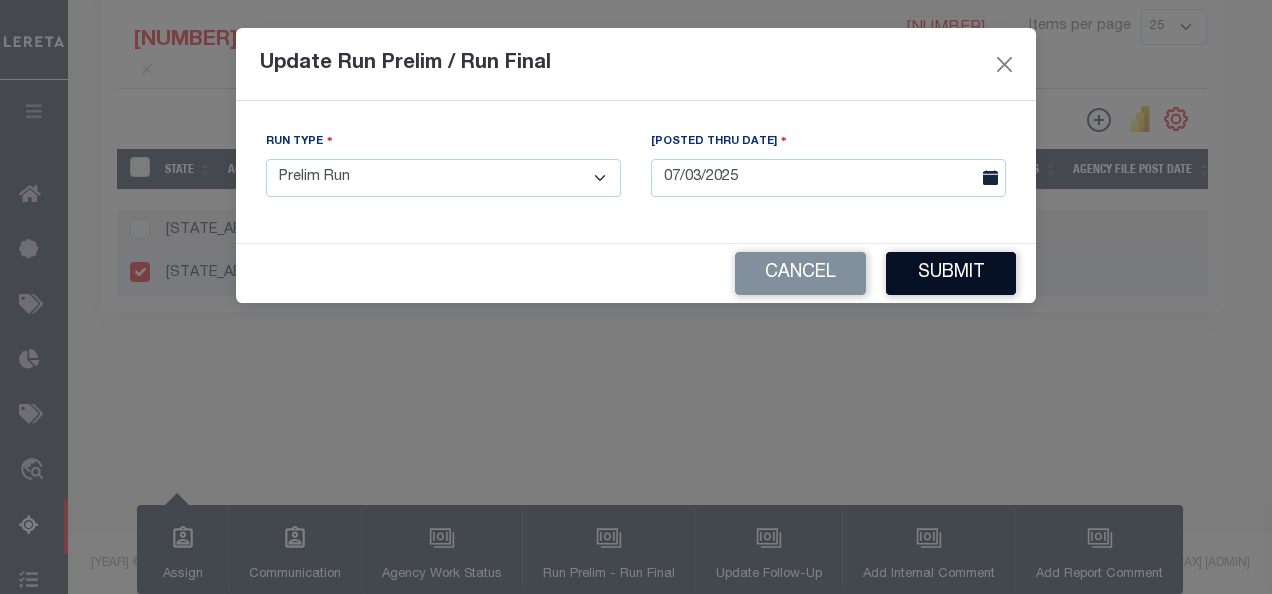 click on "Submit" at bounding box center [951, 273] 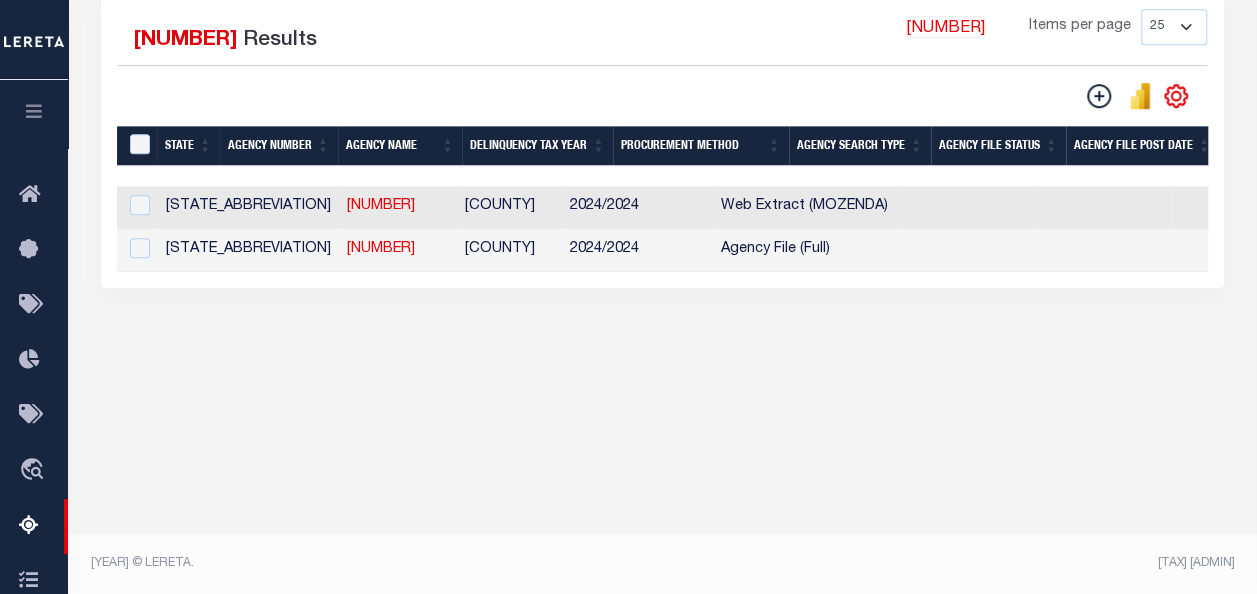 scroll, scrollTop: 0, scrollLeft: 764, axis: horizontal 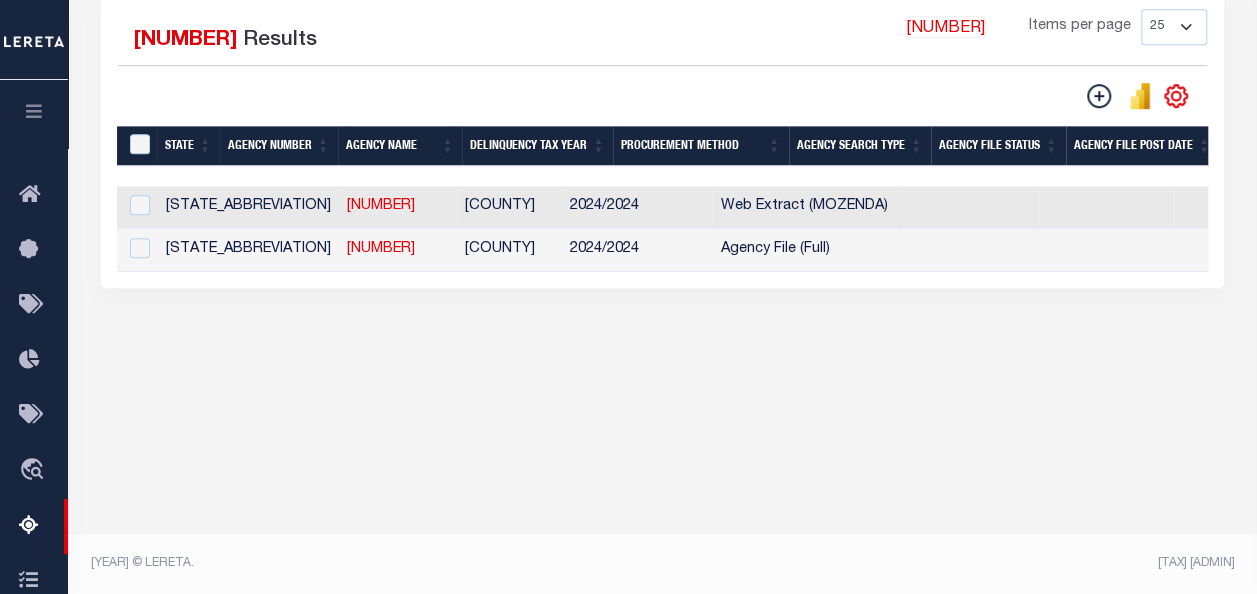 click on "[COUNTY]" at bounding box center (509, 250) 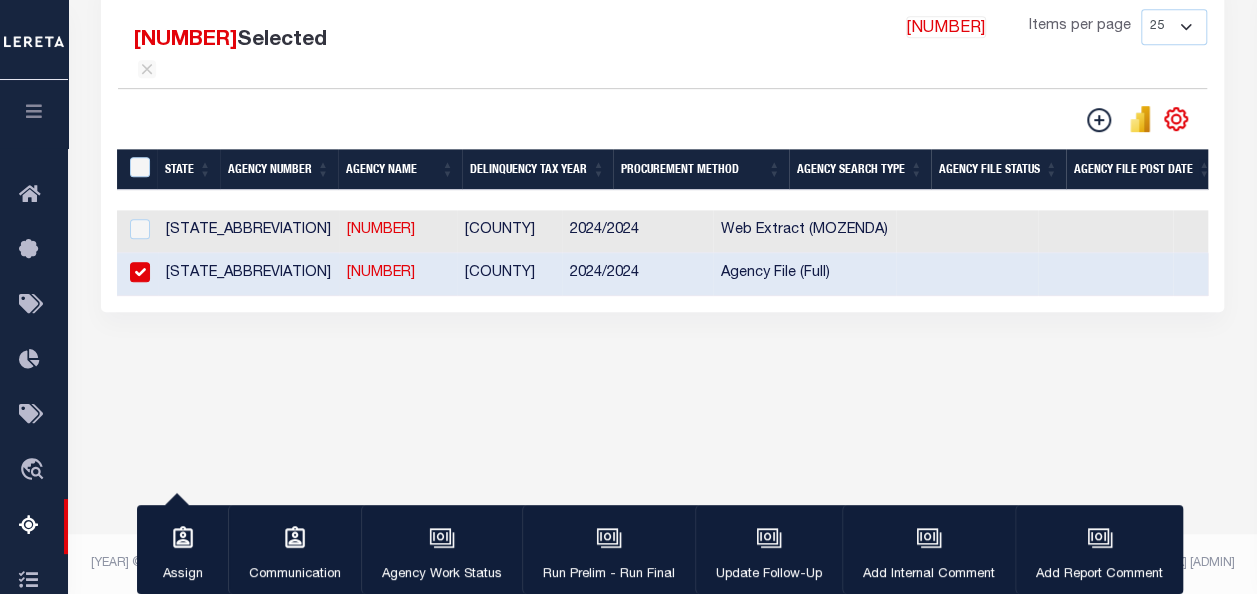 scroll, scrollTop: 0, scrollLeft: 1078, axis: horizontal 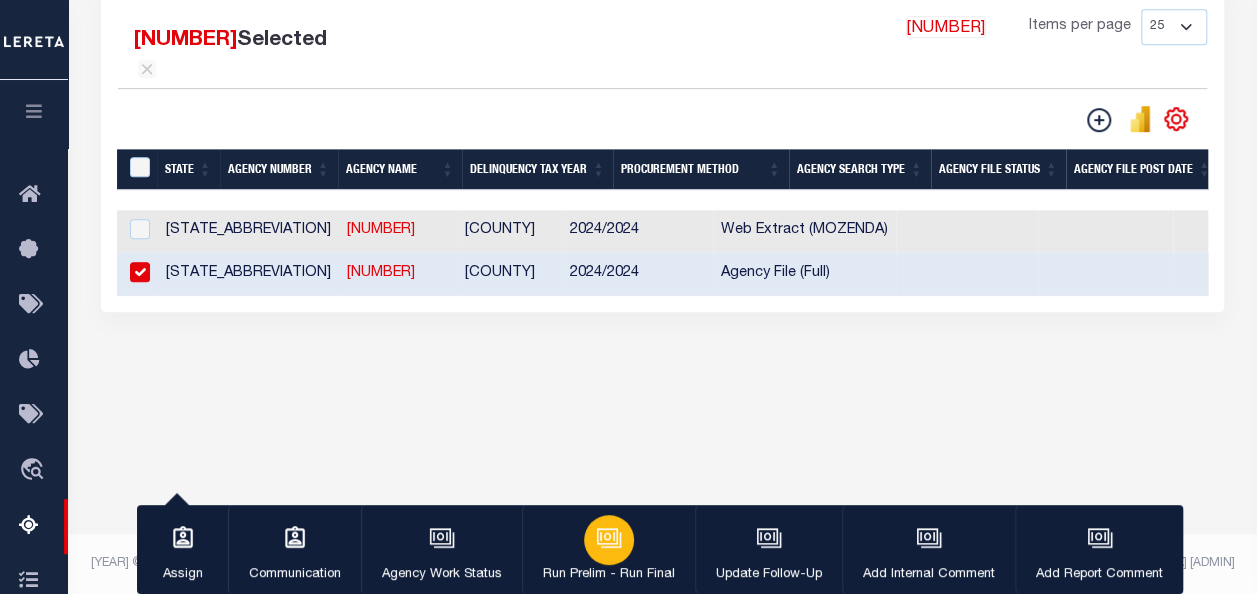 click at bounding box center (607, 536) 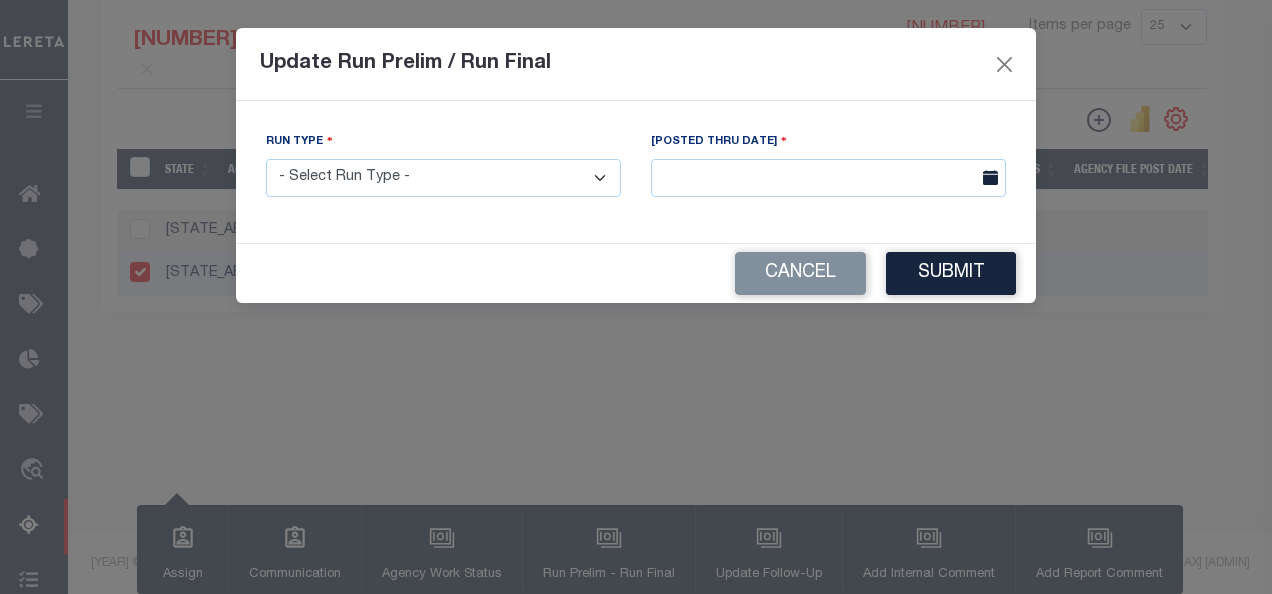 click on "- Select Run Type -
Prelim Run
Final Run" at bounding box center (443, 178) 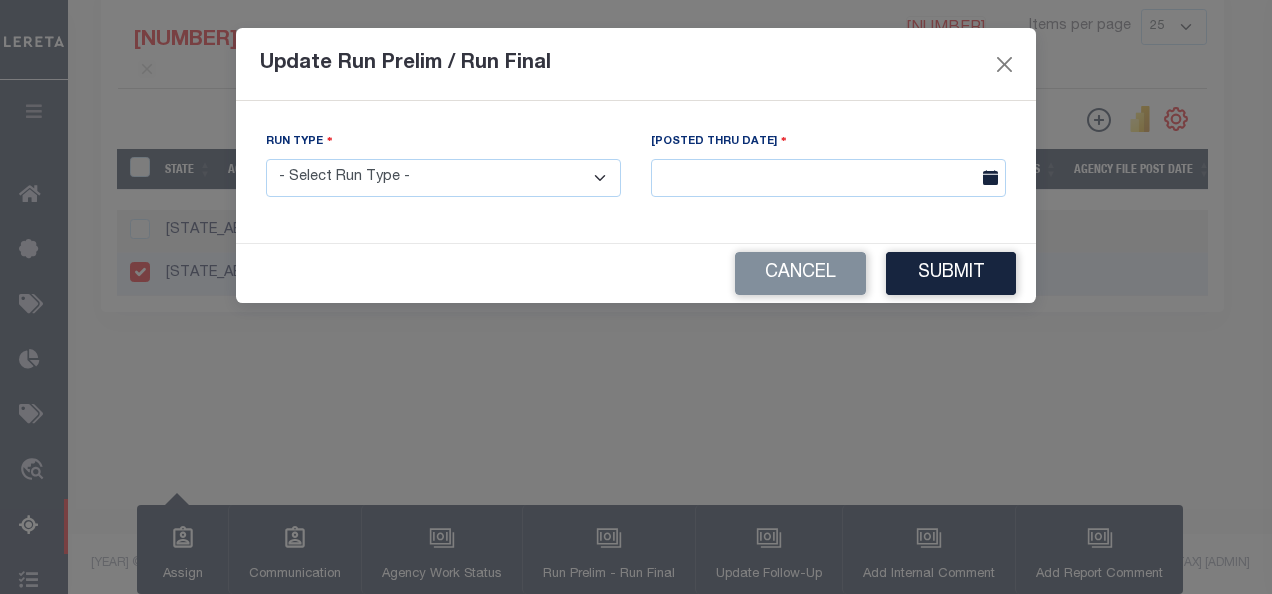 select on "P" 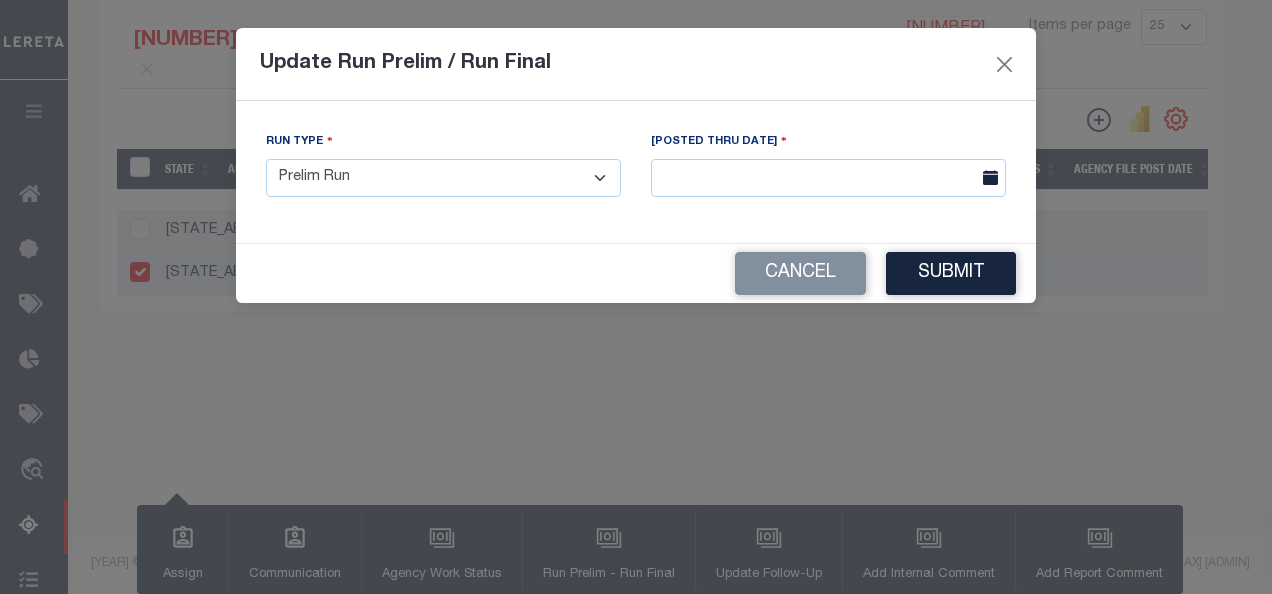 click on "- Select Run Type -
Prelim Run
Final Run" at bounding box center (443, 178) 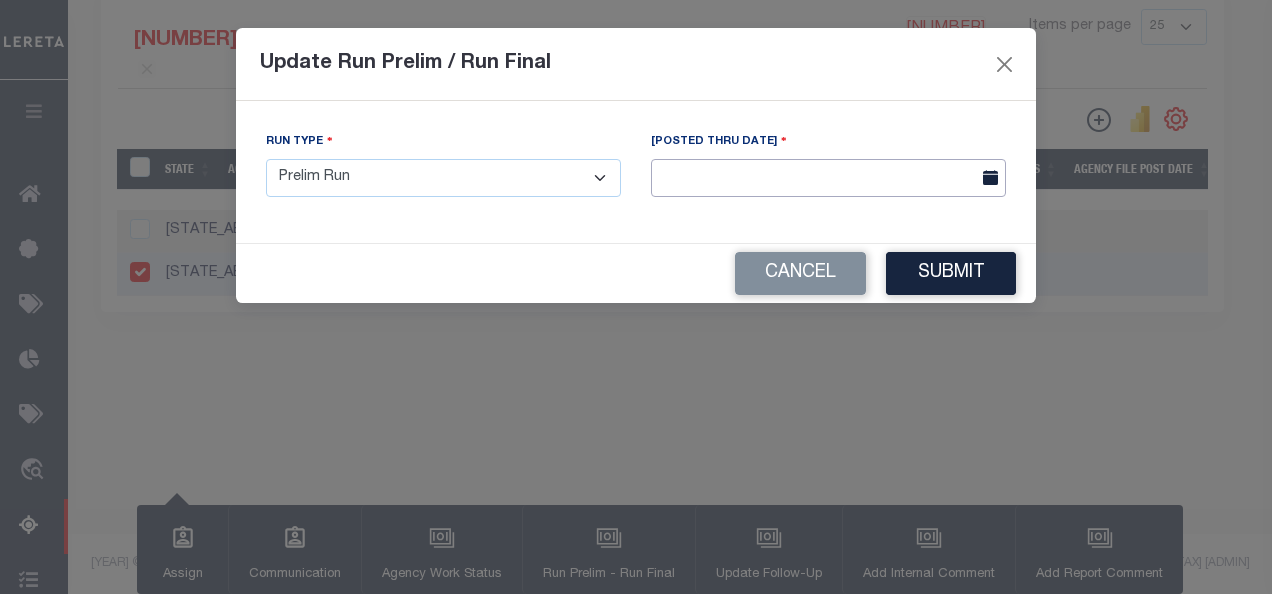 click at bounding box center [828, 178] 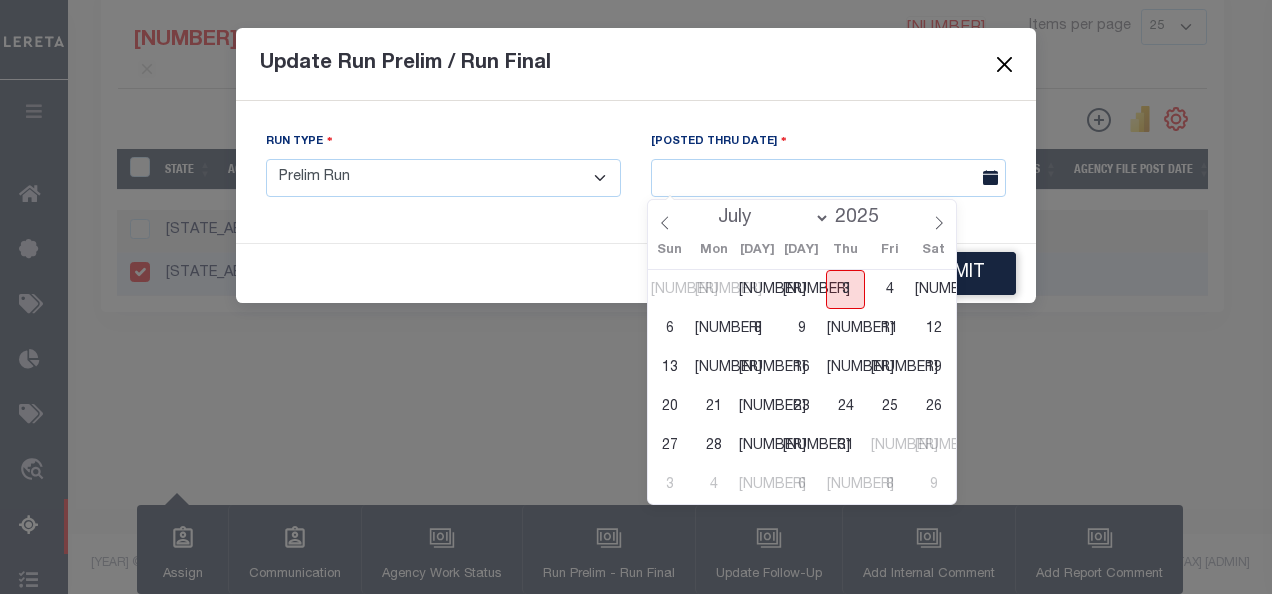 click on "[NUMBER]" at bounding box center (845, 289) 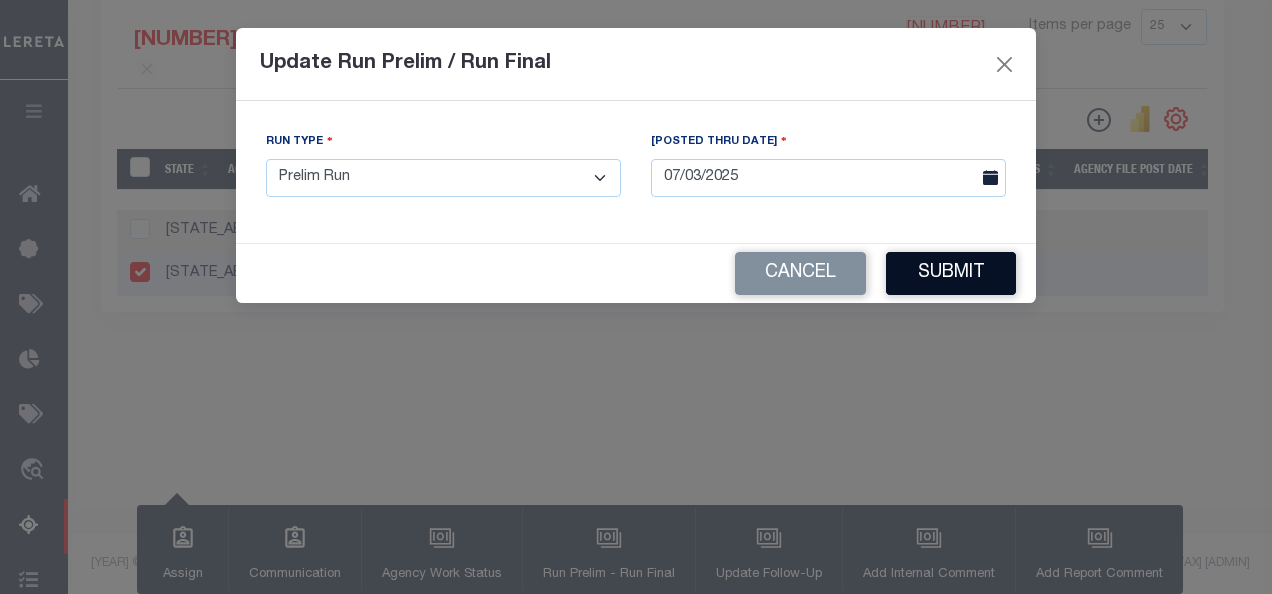 click on "Submit" at bounding box center [951, 273] 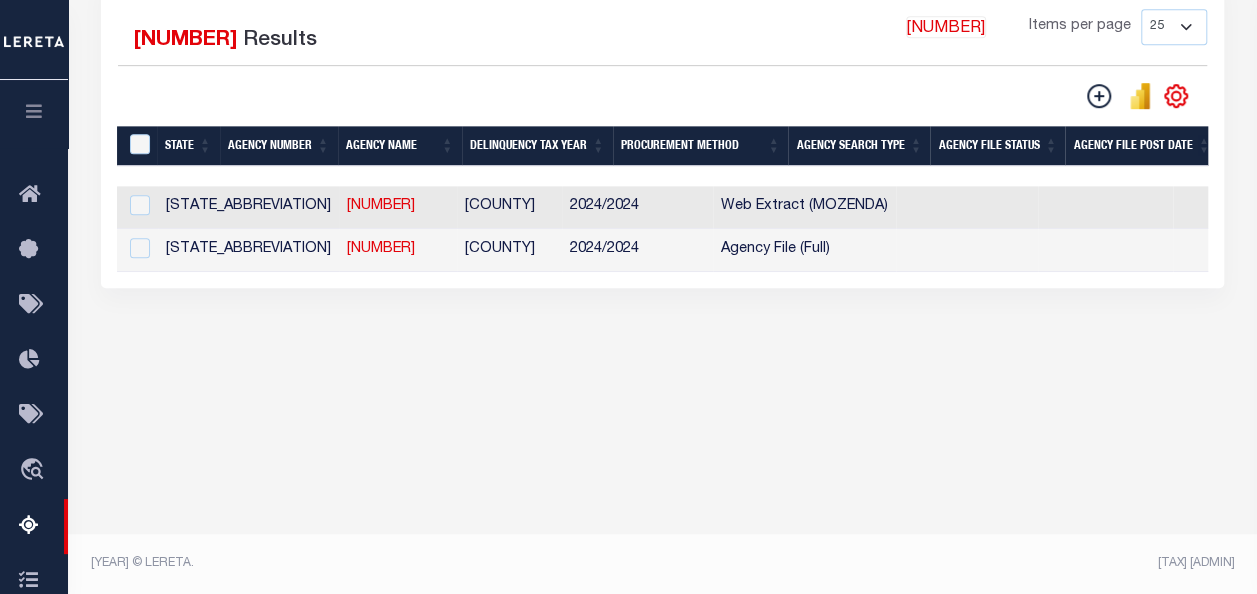 click on "Tax Amount Reporting Queue
Escrow Summary
Escrow Listings" at bounding box center [662, 41] 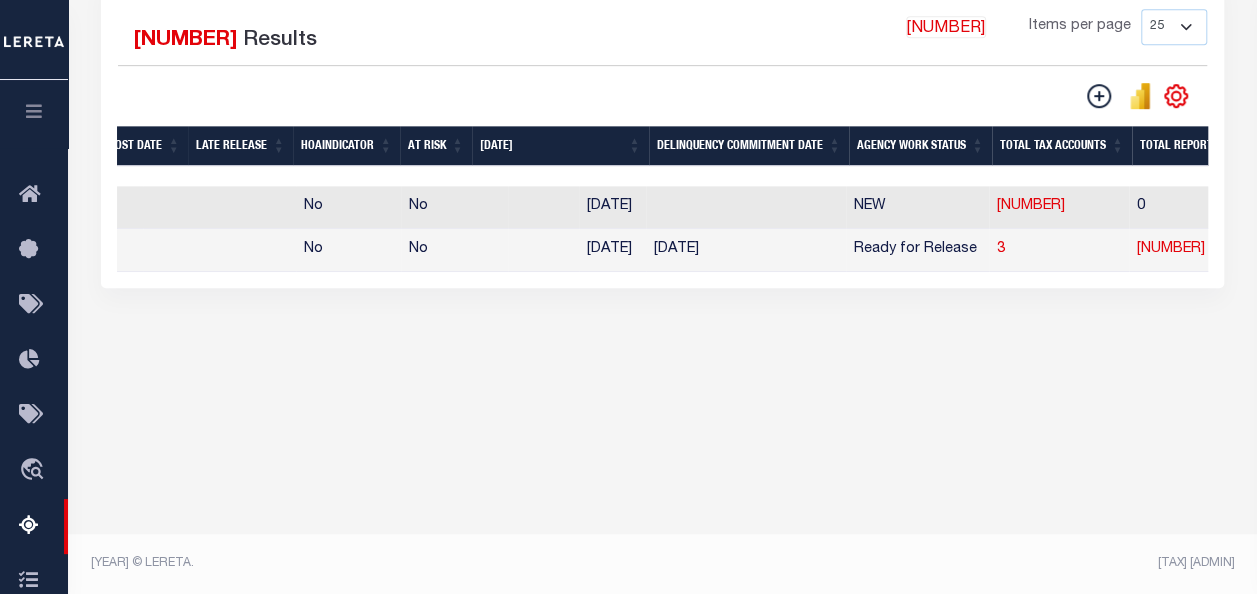 scroll, scrollTop: 0, scrollLeft: 1082, axis: horizontal 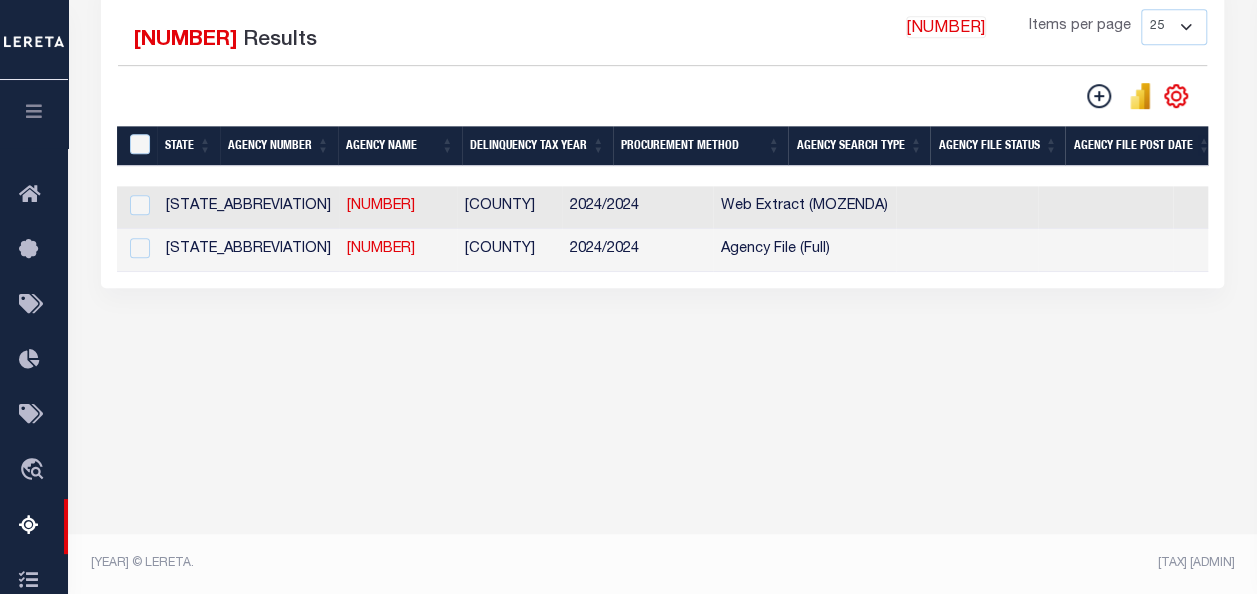 click on "1  Selected
2   Results
1
Items per page   25 100 200 500 1000" at bounding box center (662, 132) 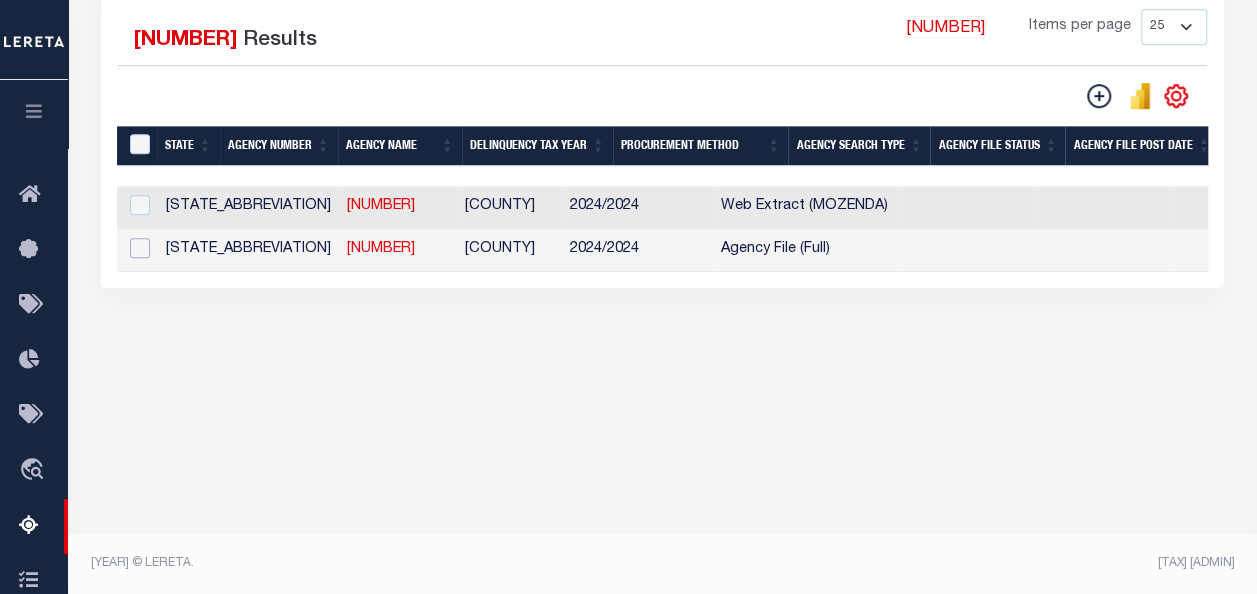 click at bounding box center [140, 248] 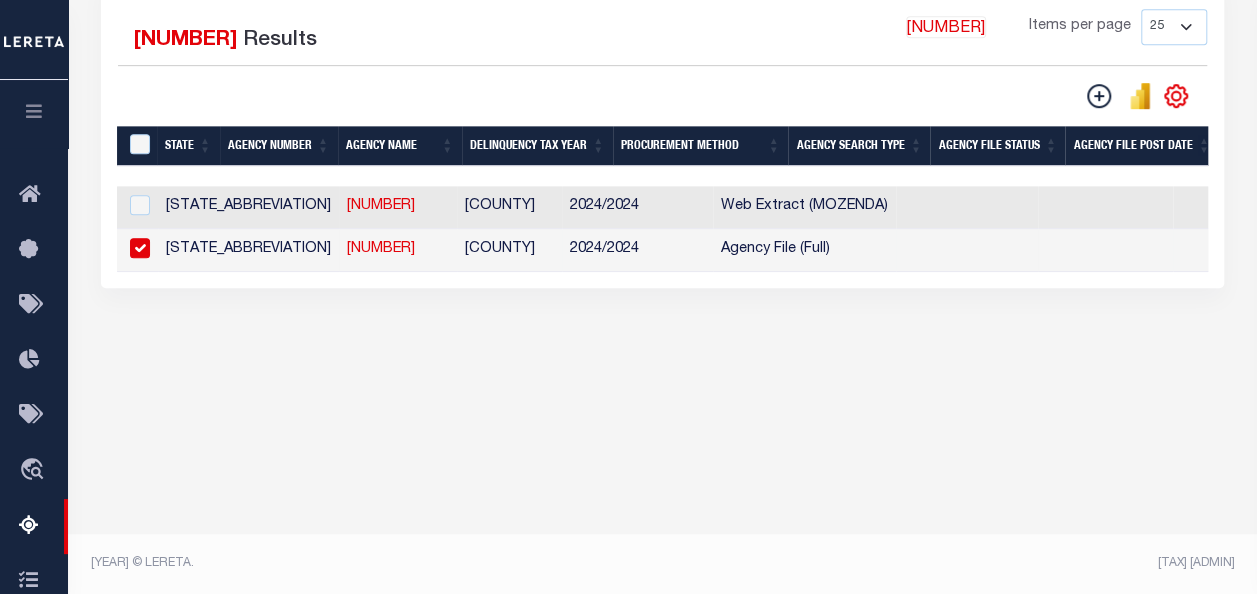 checkbox on "true" 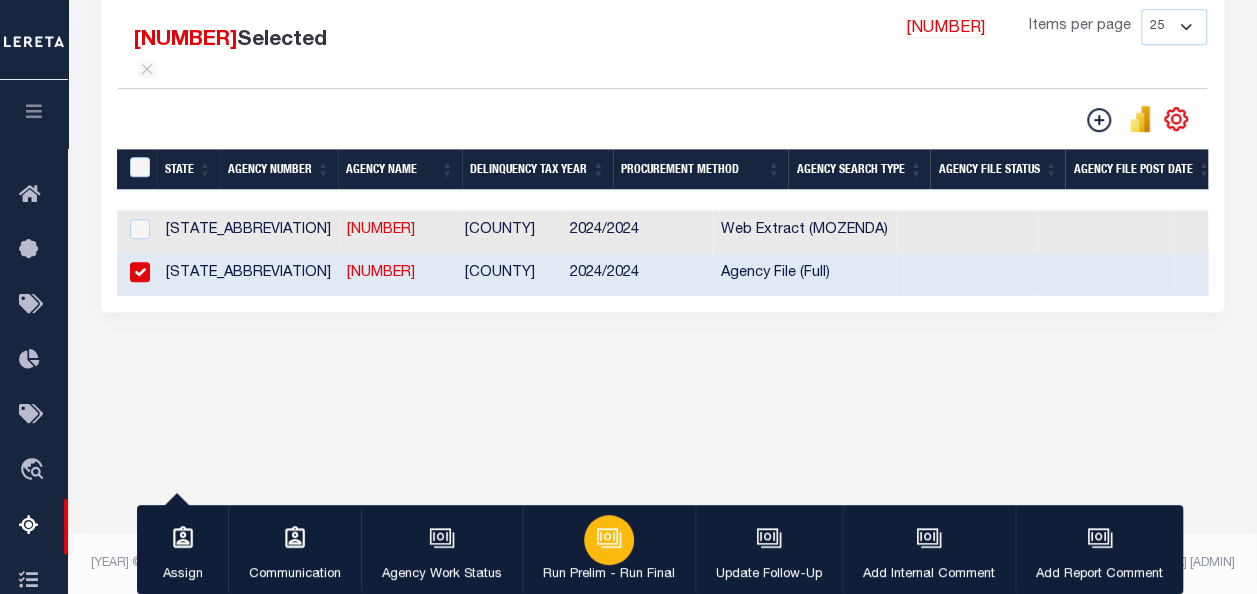 click at bounding box center (609, 540) 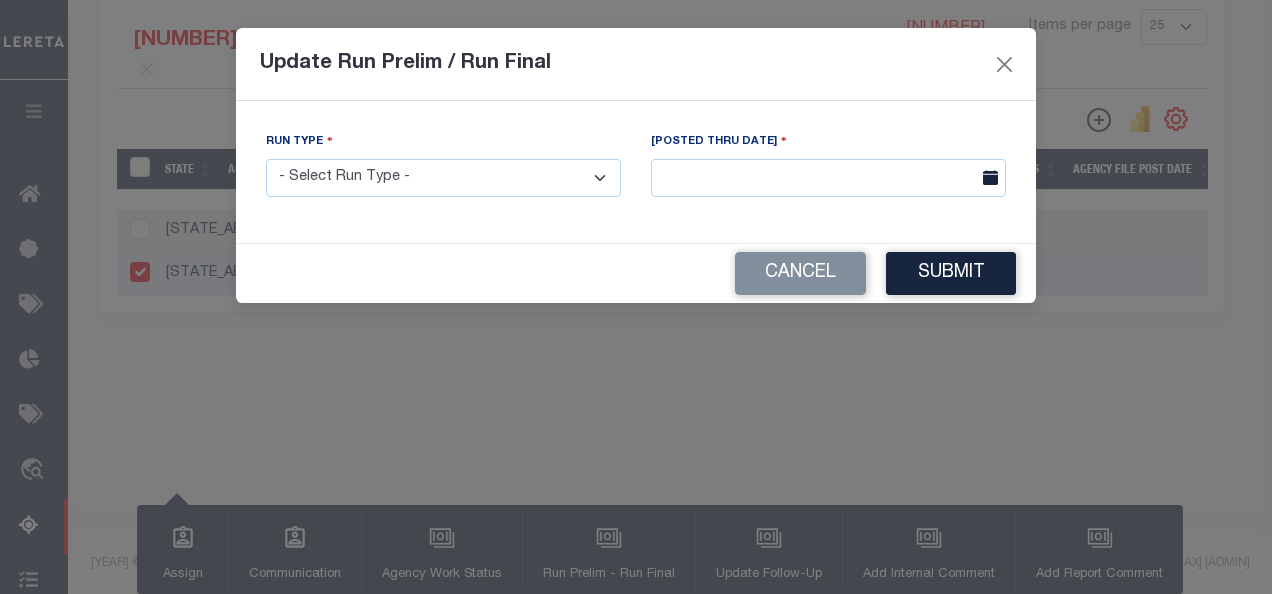 click on "- Select Run Type -
Prelim Run
Final Run" at bounding box center (443, 178) 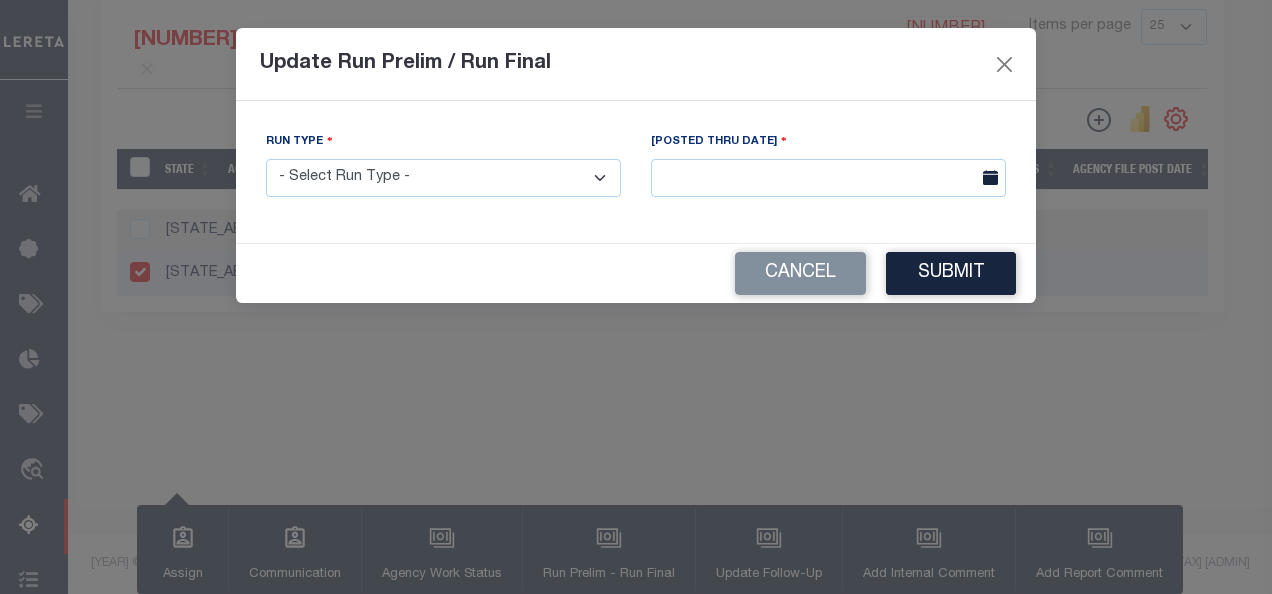 select on "P" 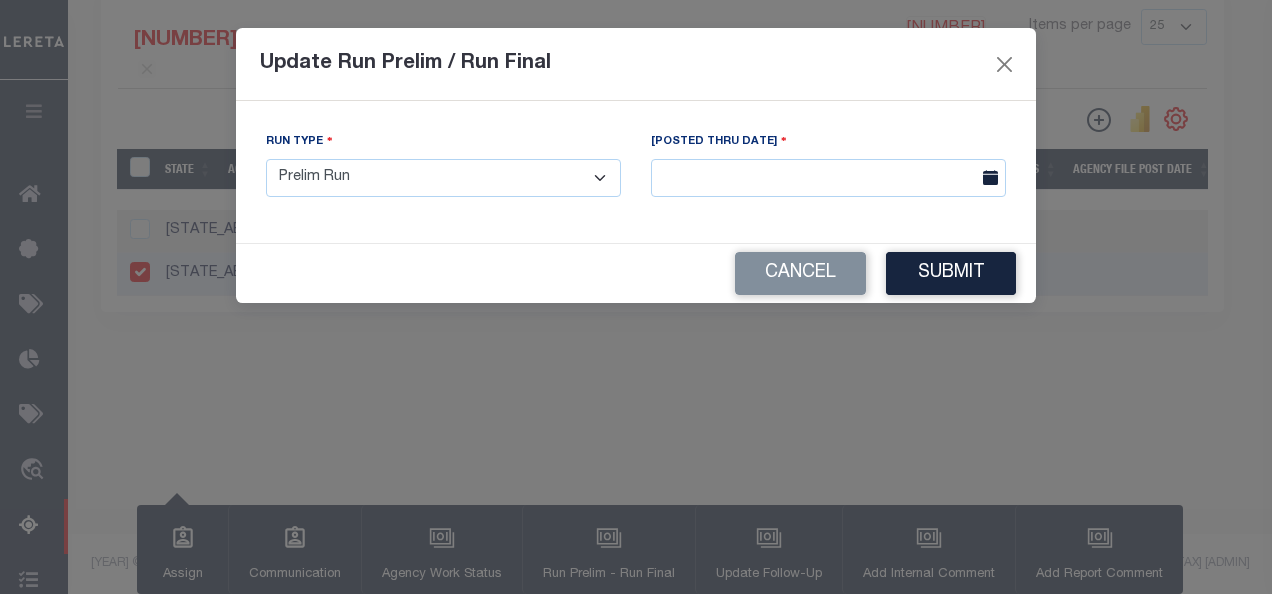 click on "- Select Run Type -
Prelim Run
Final Run" at bounding box center (443, 178) 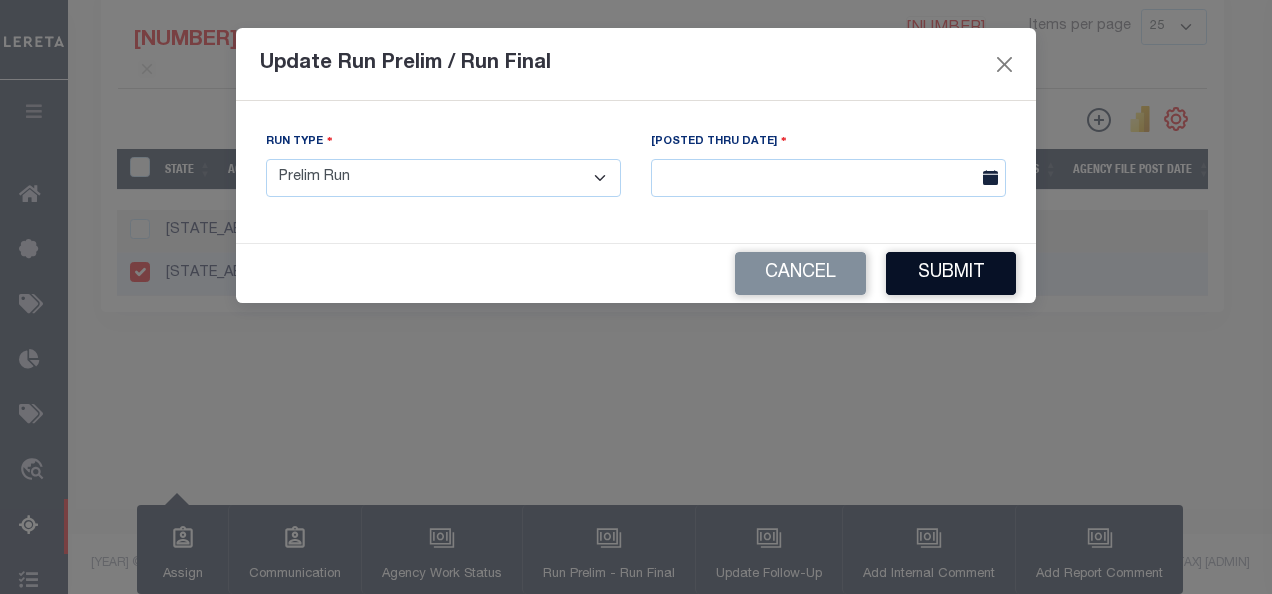 click on "Submit" at bounding box center (951, 273) 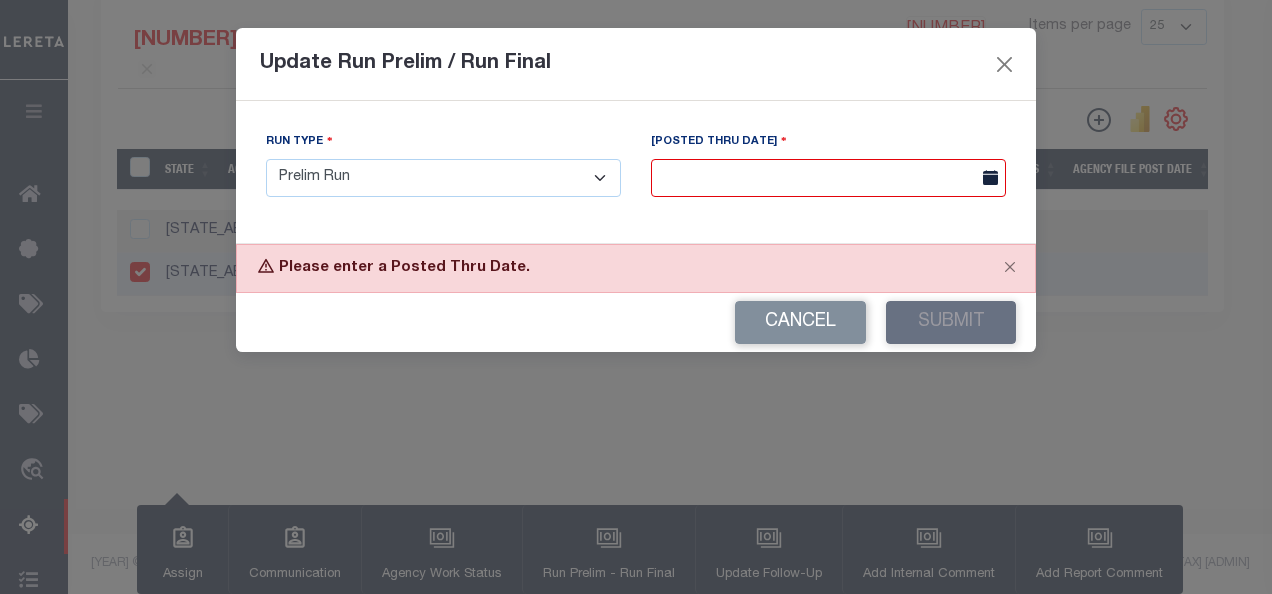 click on "Posted Thru Date" at bounding box center (828, 172) 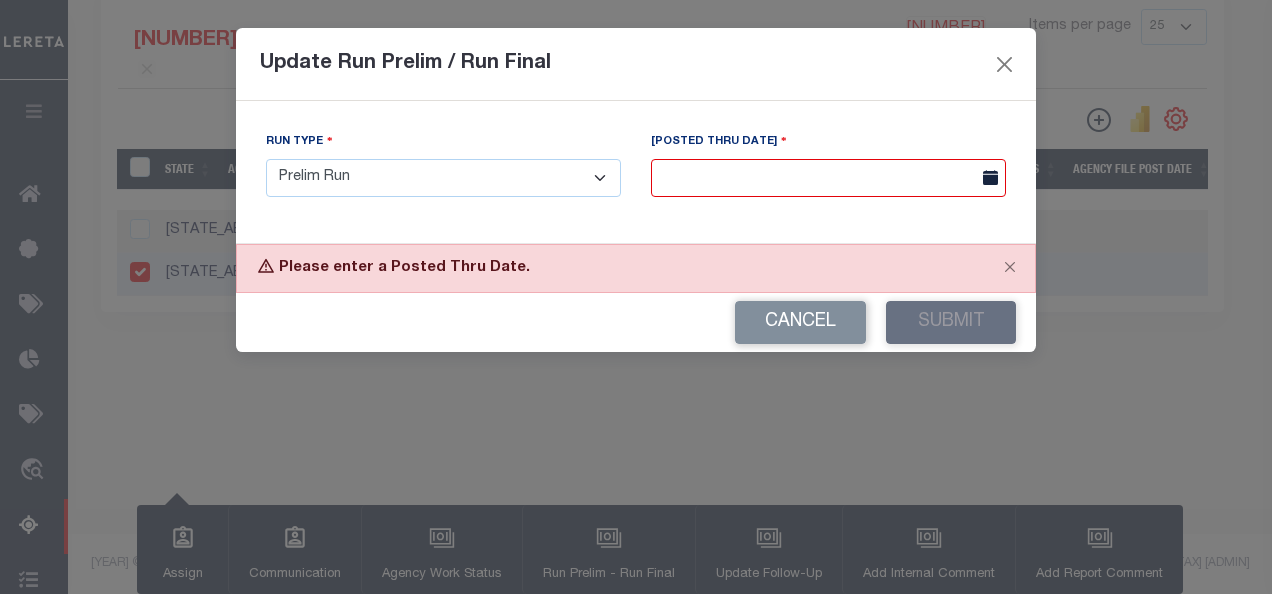 click at bounding box center [828, 178] 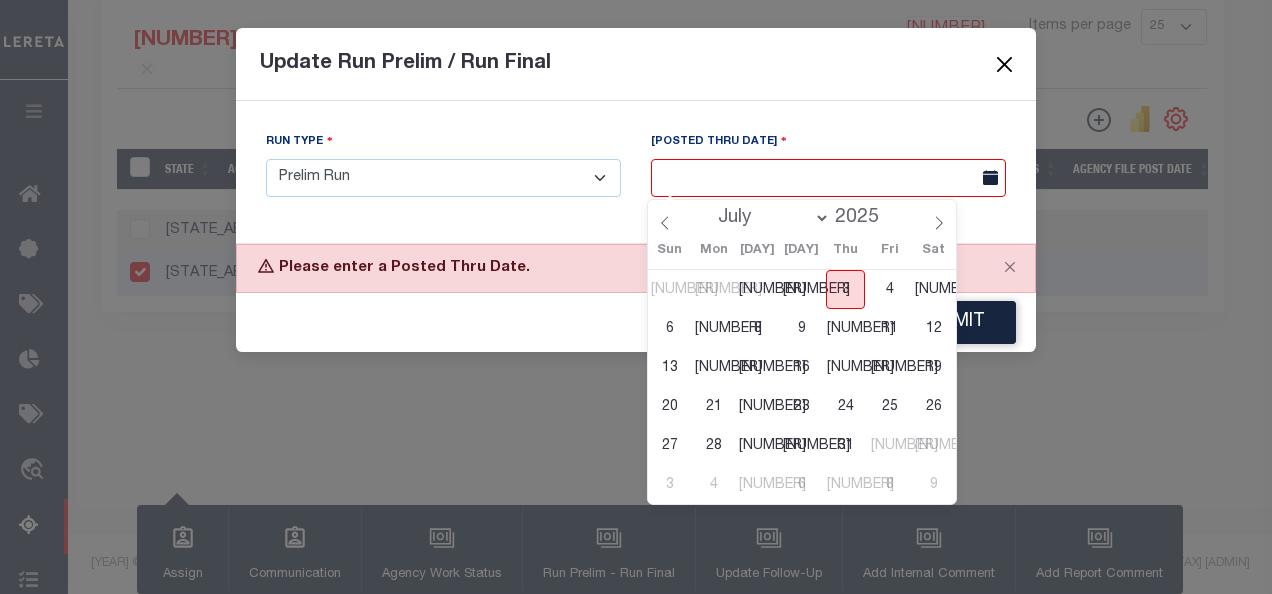 click on "[NUMBER]" at bounding box center [845, 289] 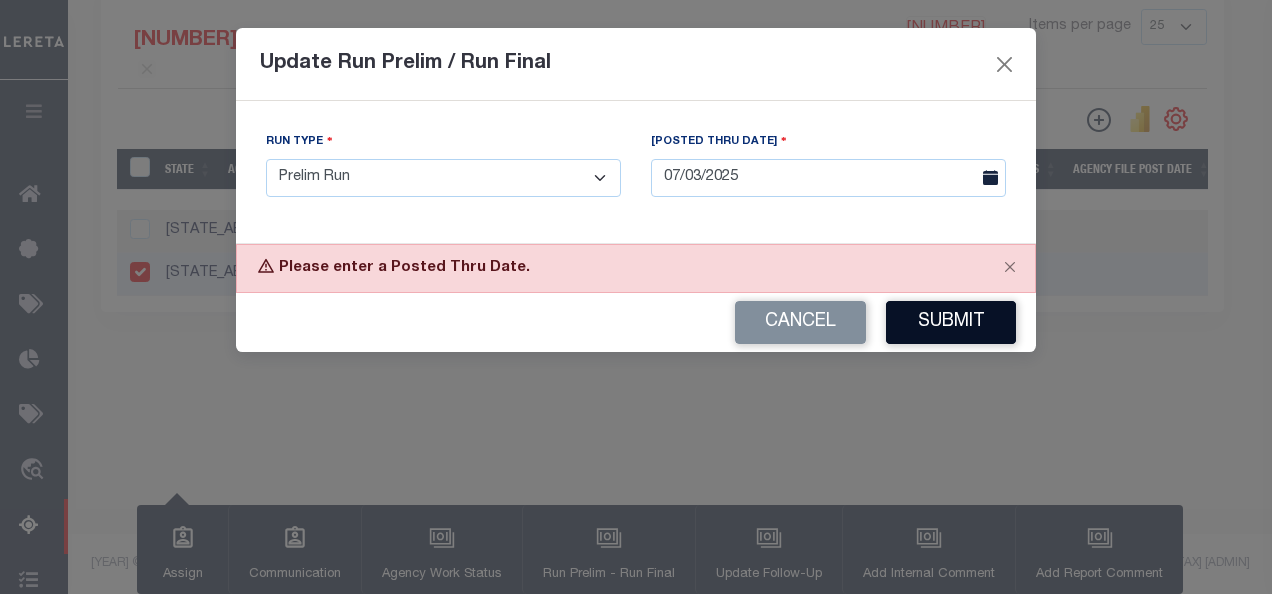 click on "Submit" at bounding box center [951, 322] 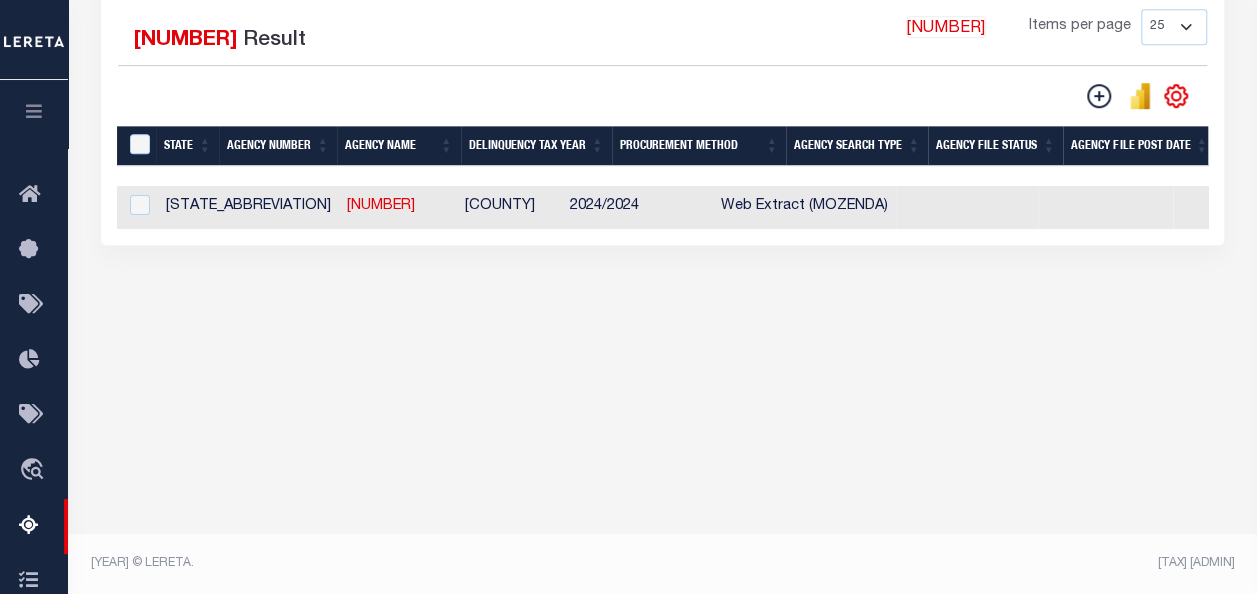 click on "Tax Amount Reporting Queue
Escrow Summary
Escrow Listings" at bounding box center (662, 19) 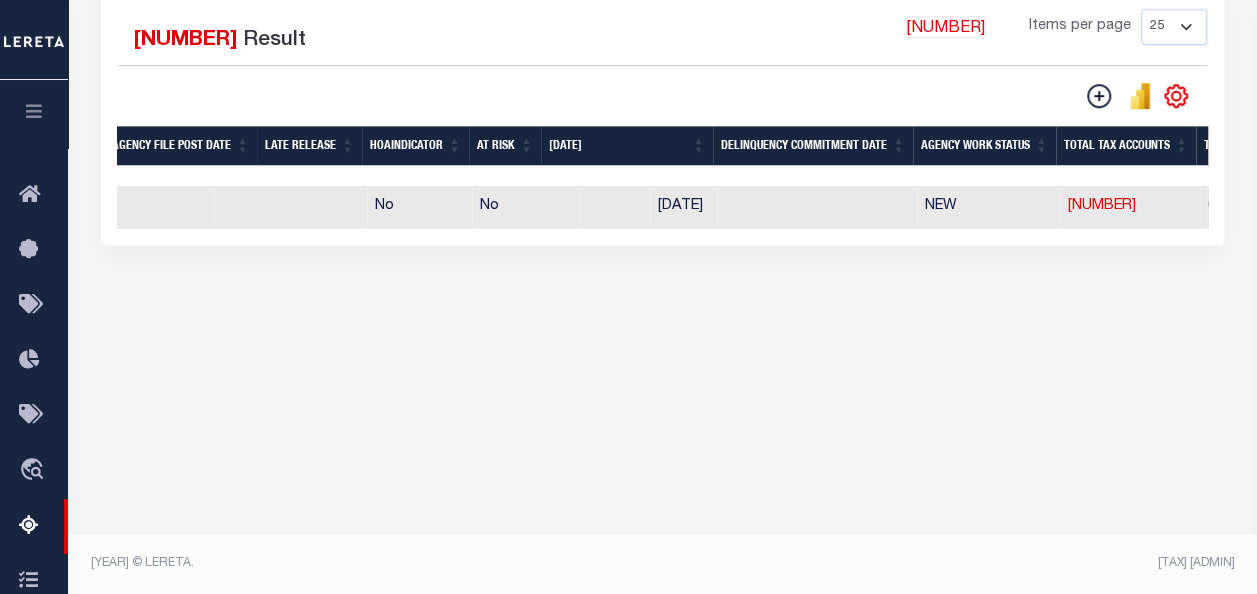 scroll, scrollTop: 0, scrollLeft: 1919, axis: horizontal 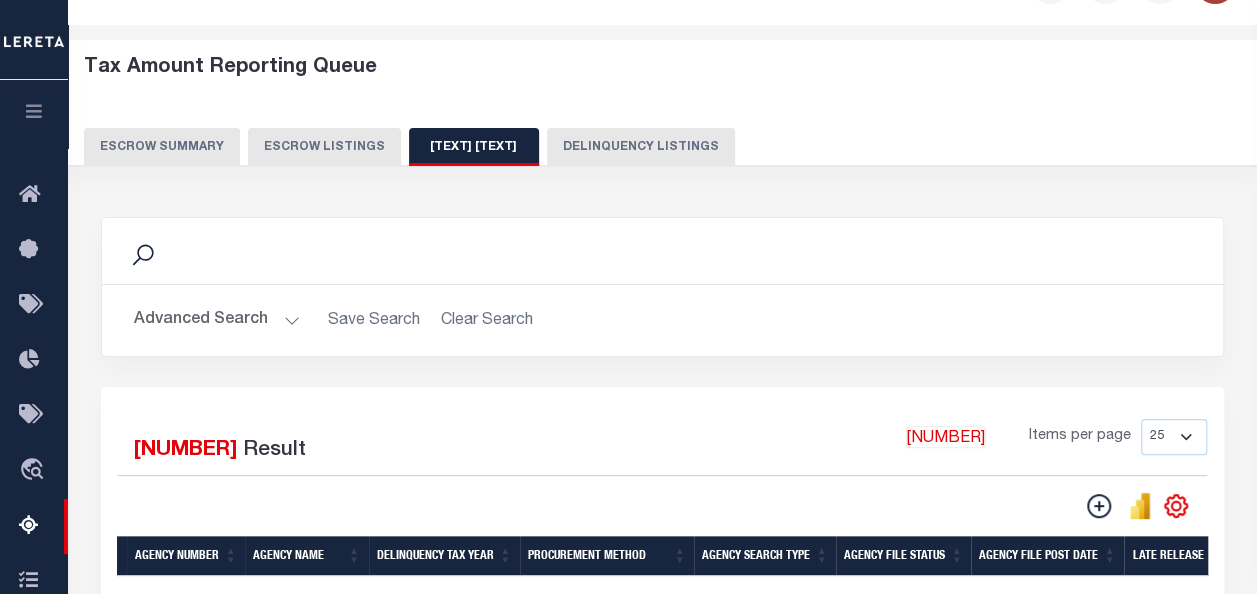 click on "[SEARCH]" at bounding box center [217, 320] 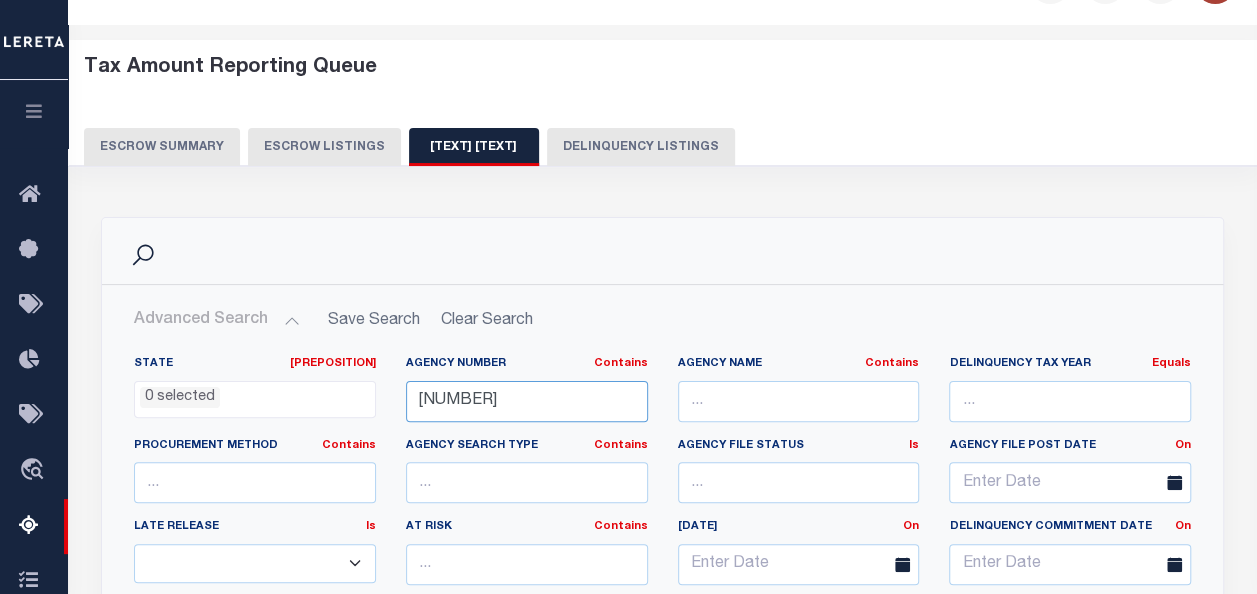 click on "[NUMBER]" at bounding box center (527, 401) 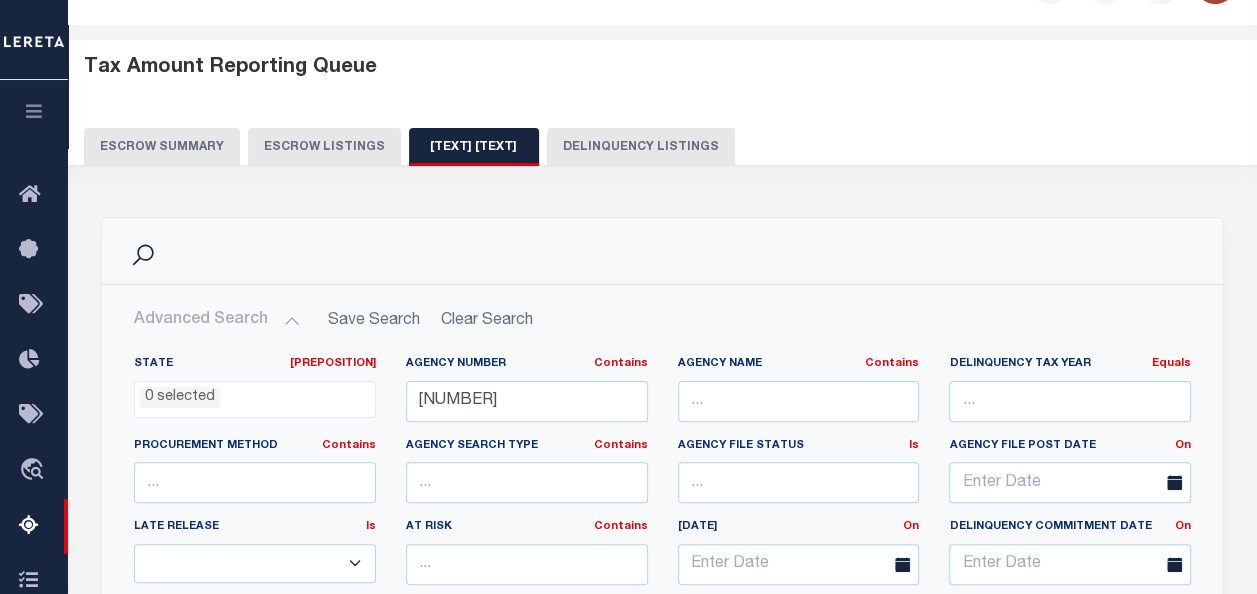 click on "Delinquency Listings" at bounding box center (641, 147) 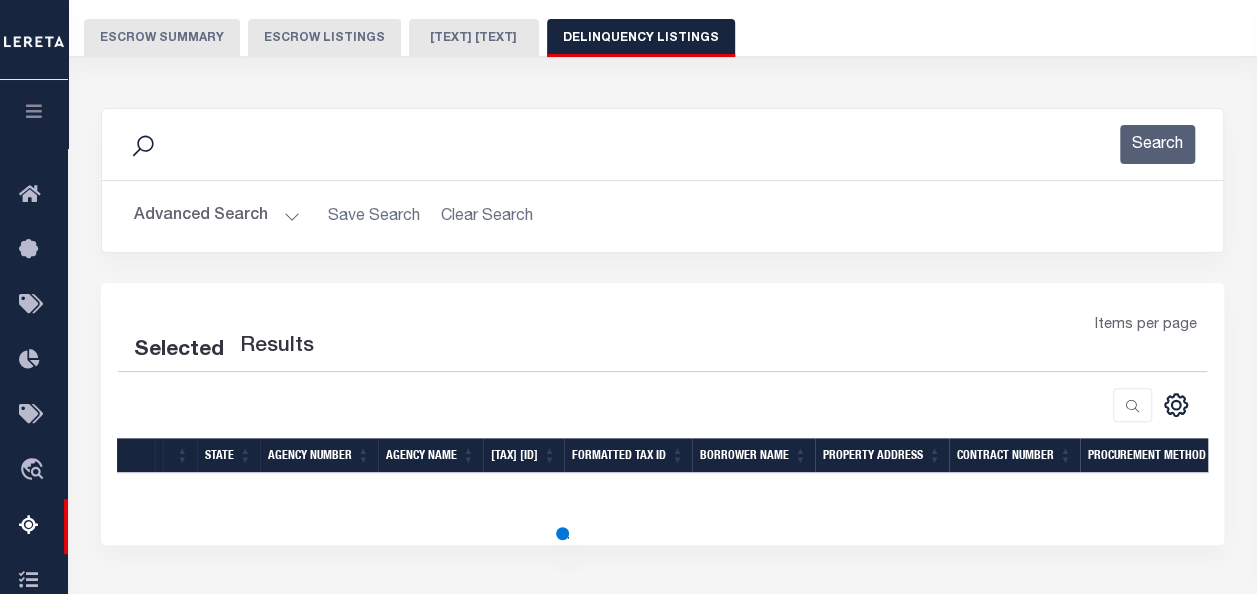 scroll, scrollTop: 133, scrollLeft: 0, axis: vertical 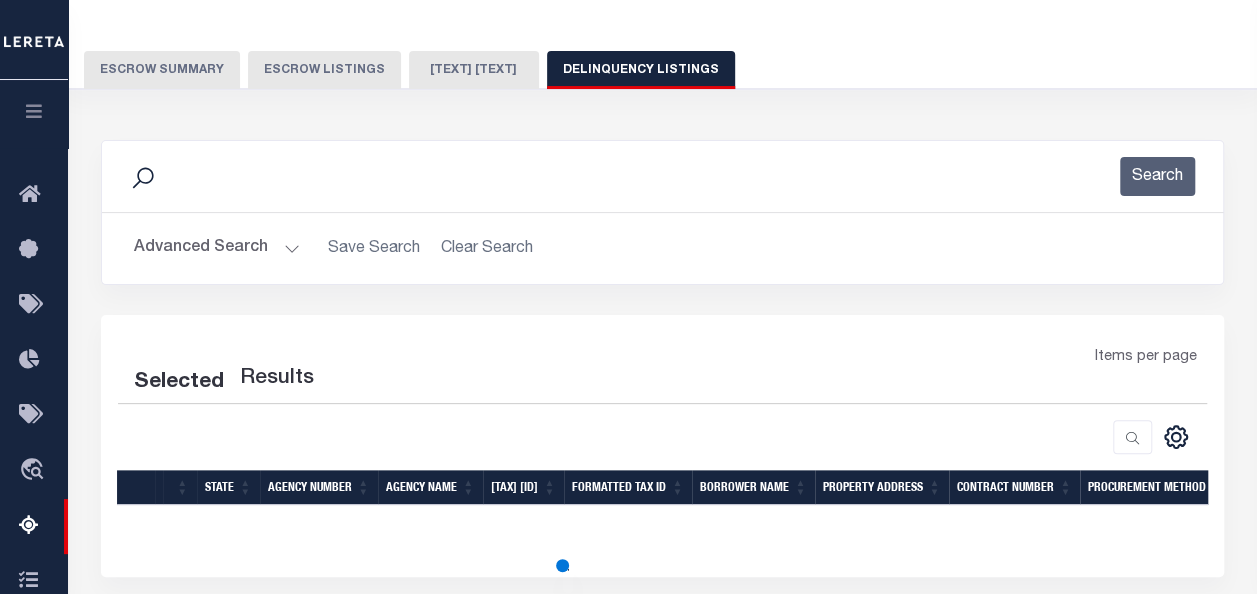 click on "[SEARCH]" at bounding box center [217, 248] 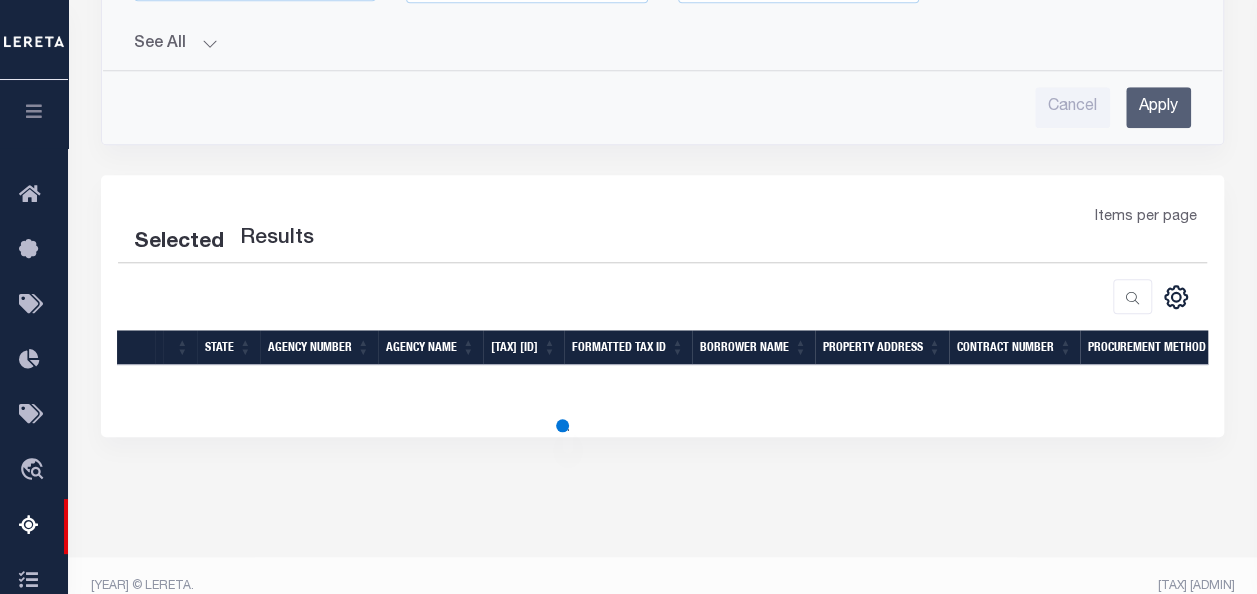 scroll, scrollTop: 809, scrollLeft: 0, axis: vertical 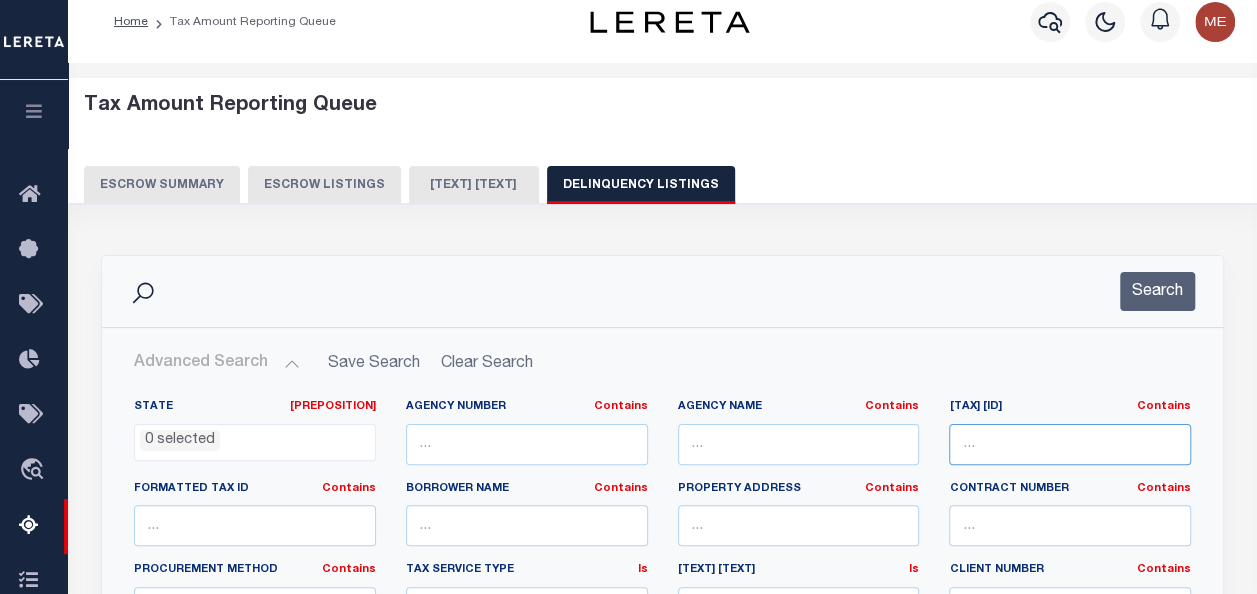 drag, startPoint x: 1042, startPoint y: 439, endPoint x: 1024, endPoint y: 436, distance: 18.248287 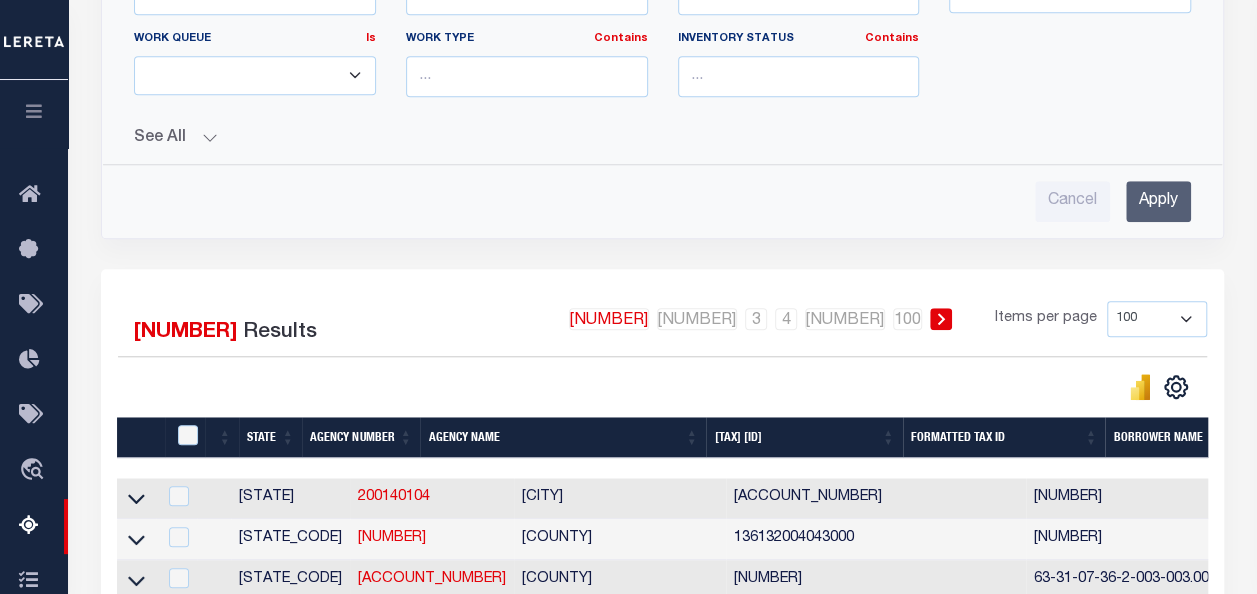 scroll, scrollTop: 713, scrollLeft: 0, axis: vertical 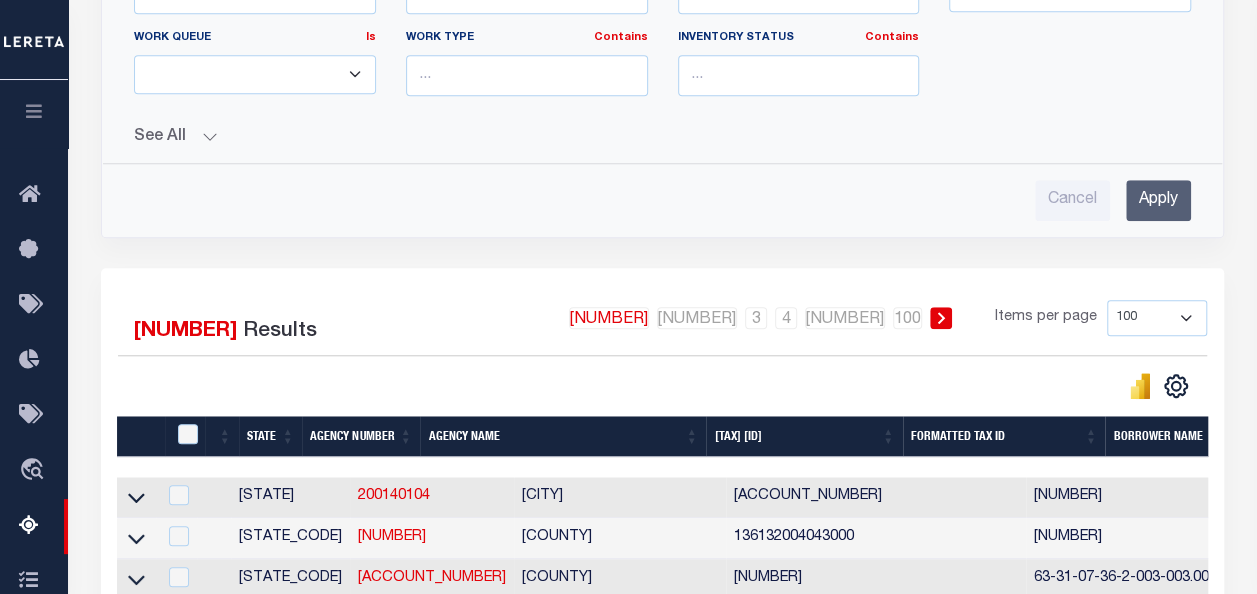 type on "000000175344" 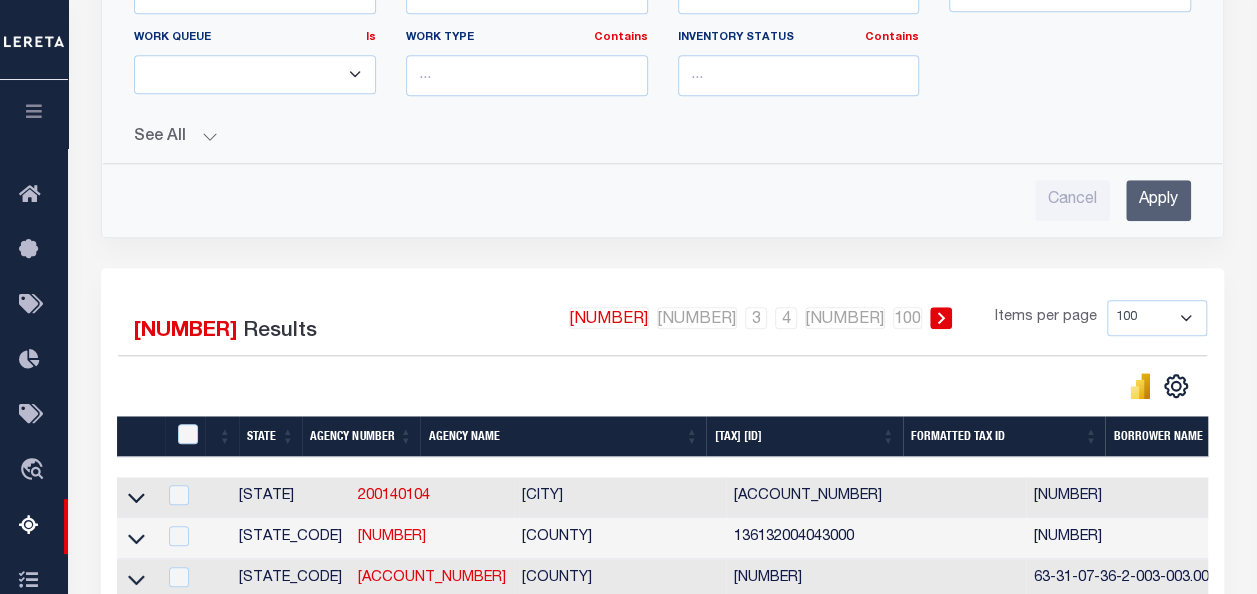 click on "Apply" at bounding box center [1158, 200] 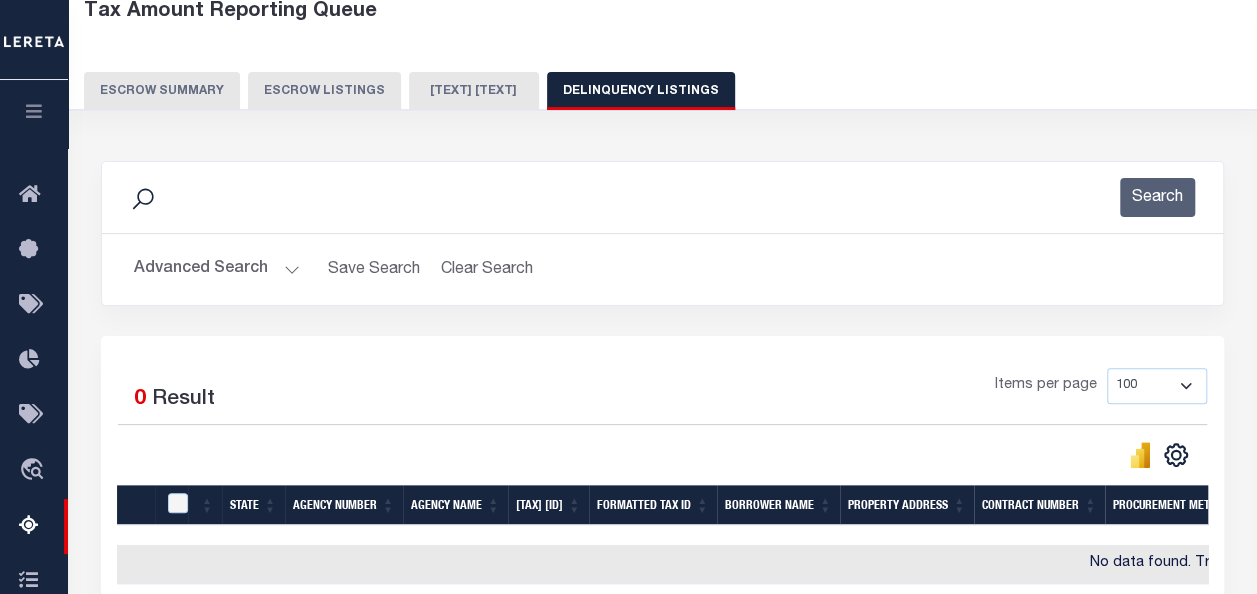 scroll, scrollTop: 111, scrollLeft: 0, axis: vertical 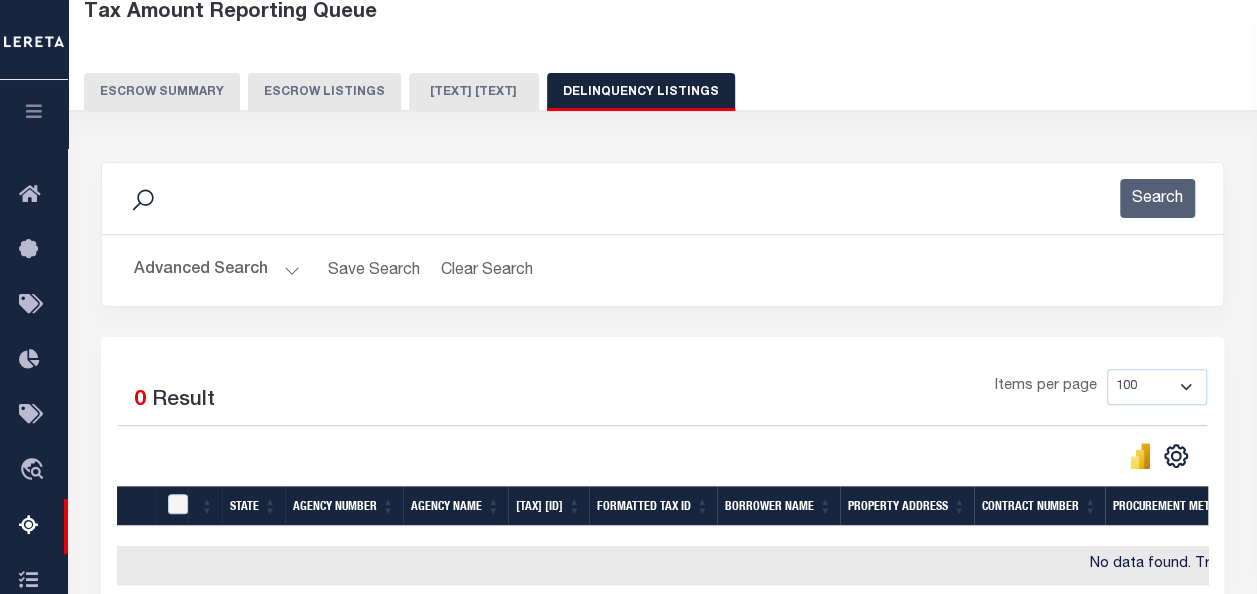 click on "Selected
0   Result
Items per page   10 25 50 100 500" at bounding box center [662, 469] 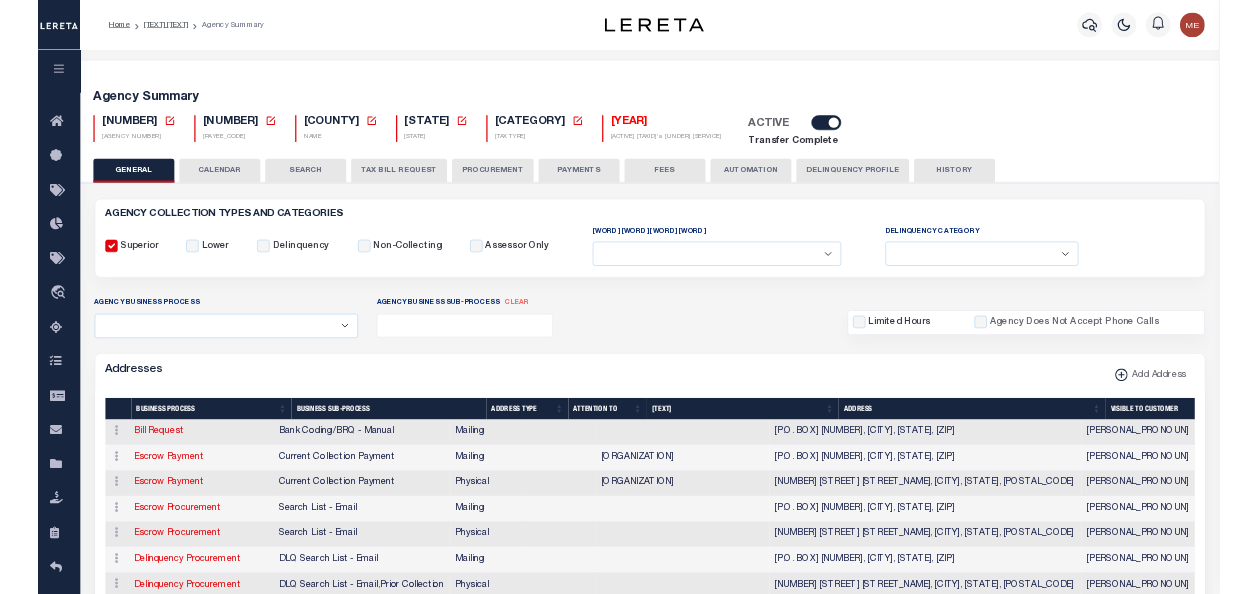 scroll, scrollTop: 0, scrollLeft: 0, axis: both 